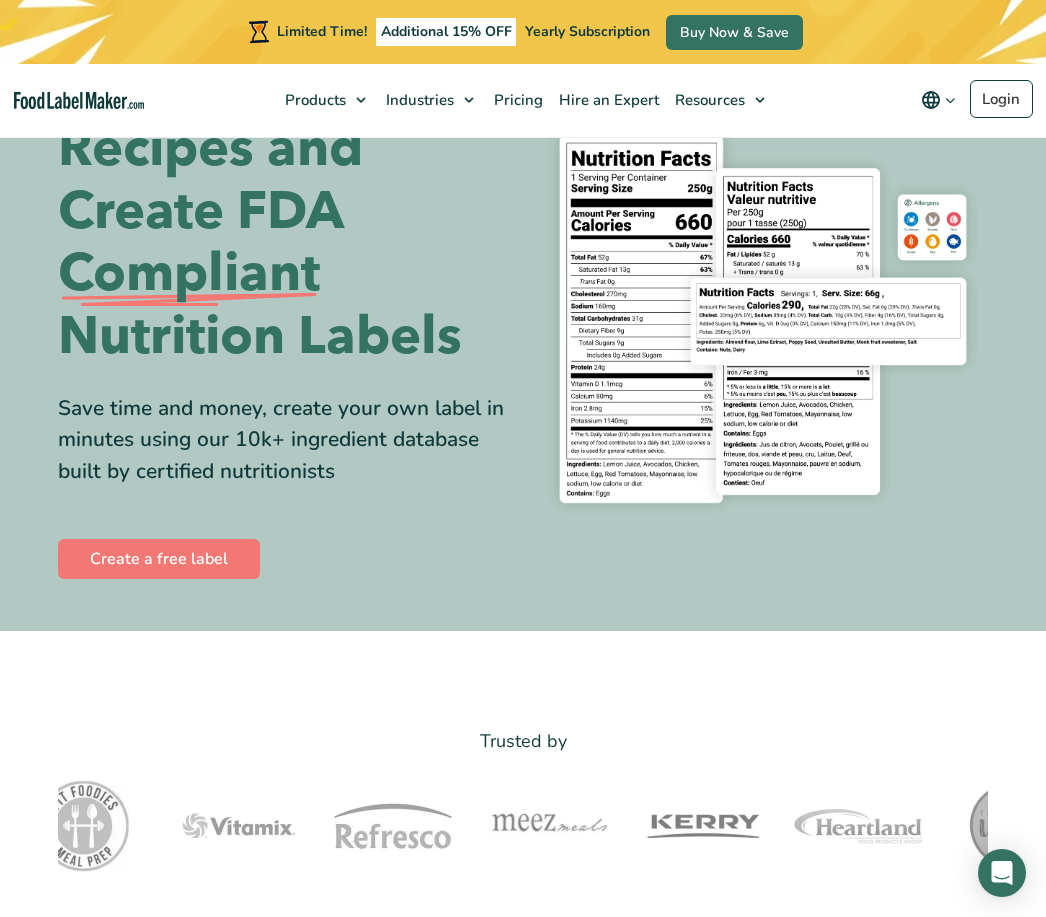 scroll, scrollTop: 0, scrollLeft: 0, axis: both 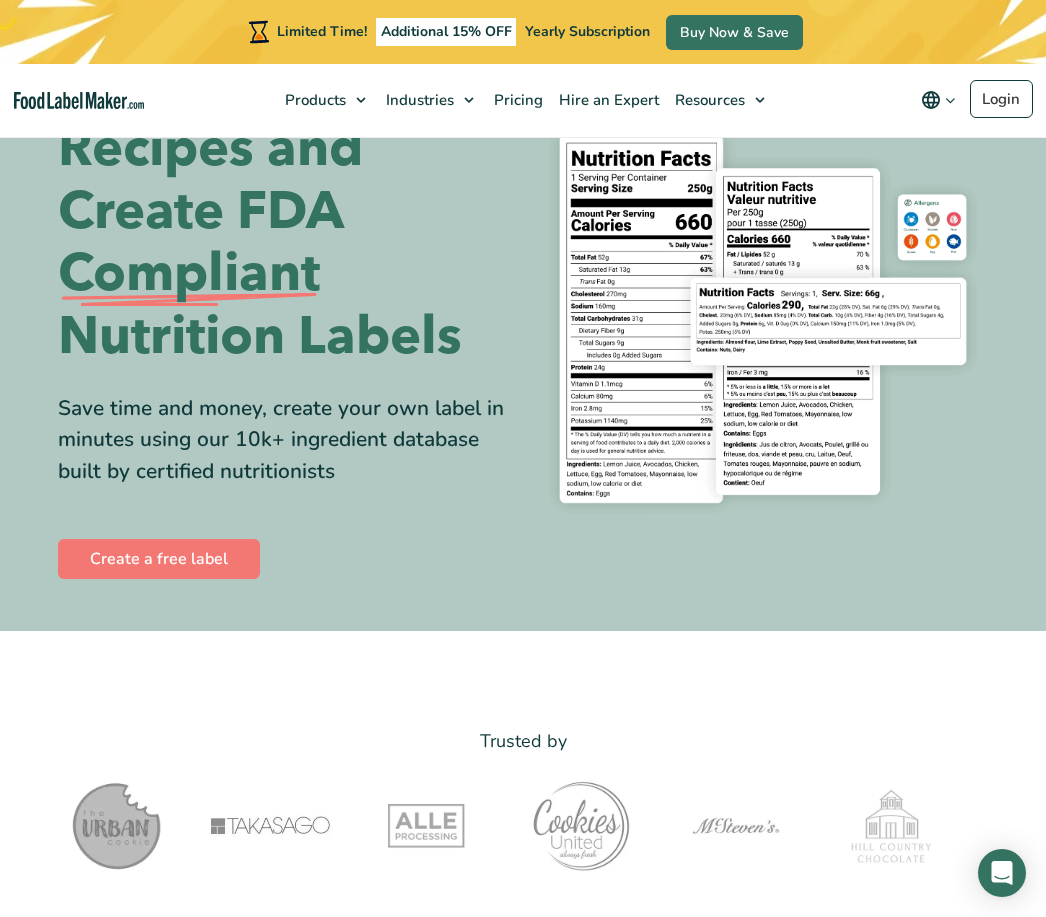 click on "Create a free label" at bounding box center [159, 559] 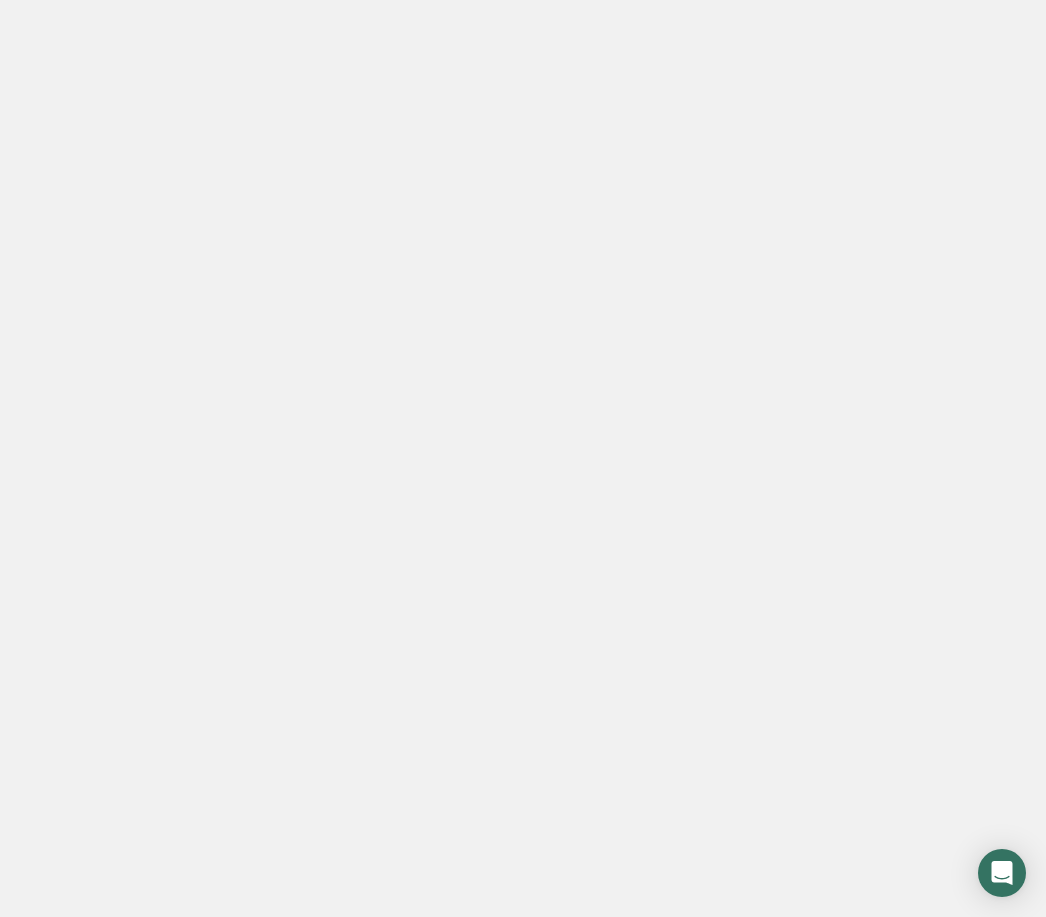 scroll, scrollTop: 0, scrollLeft: 0, axis: both 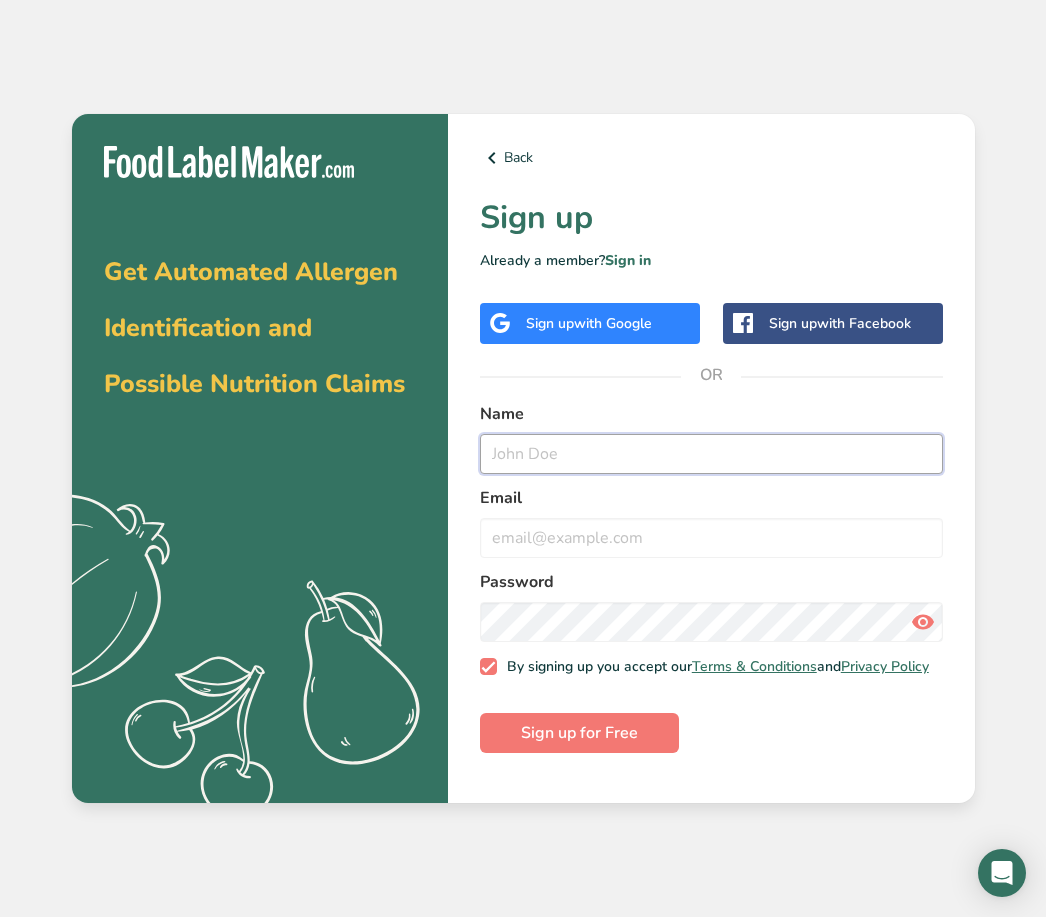 click at bounding box center (711, 454) 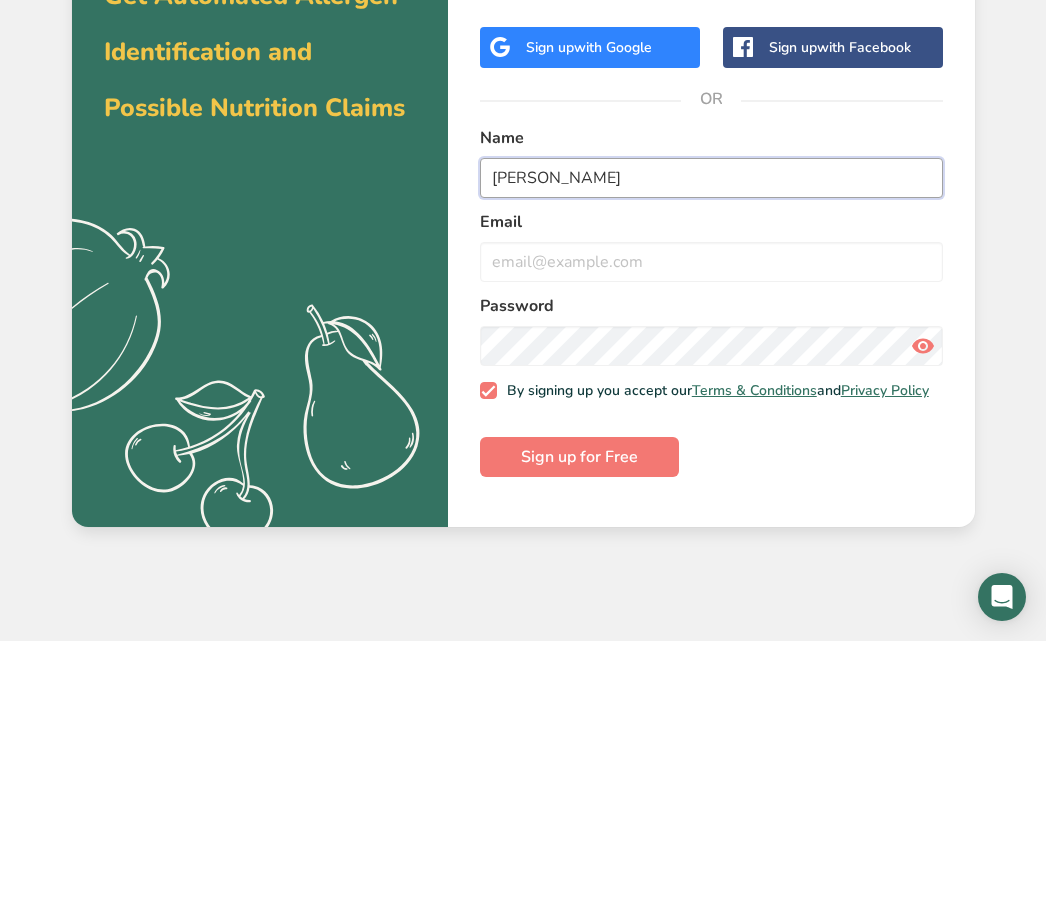 type on "[PERSON_NAME]" 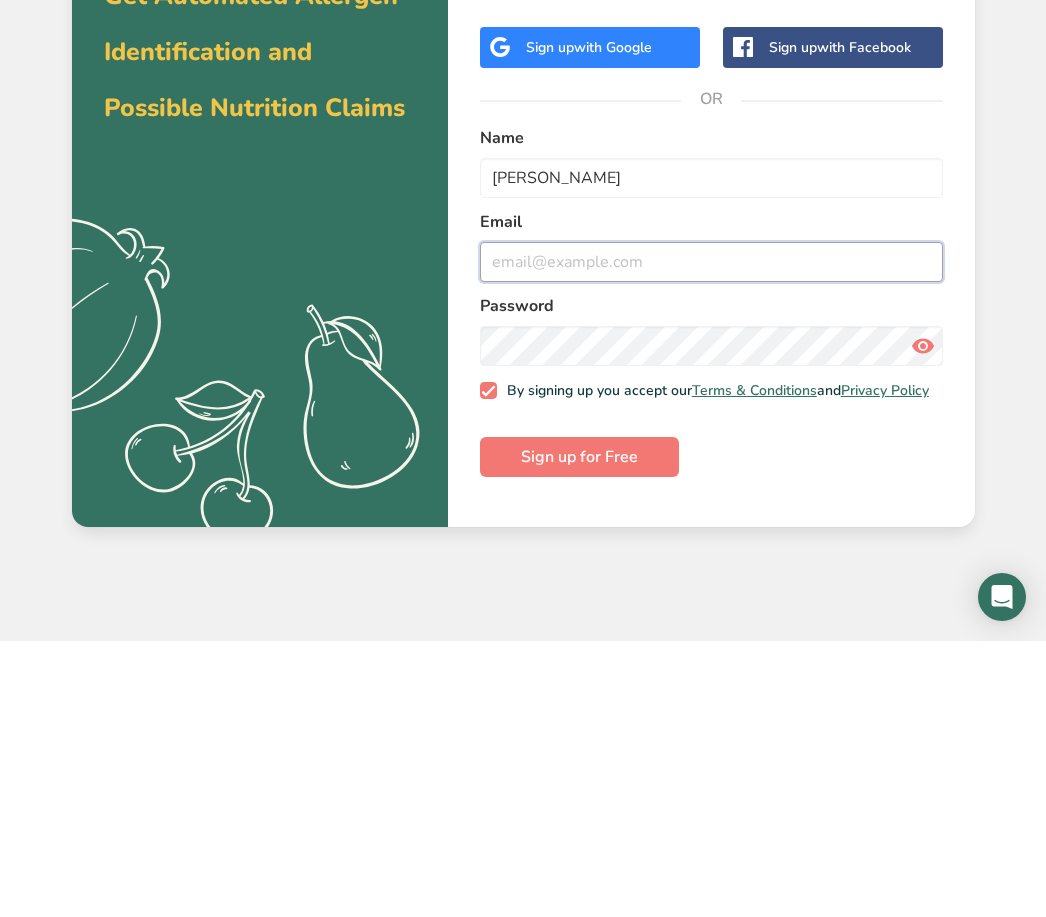click at bounding box center [711, 538] 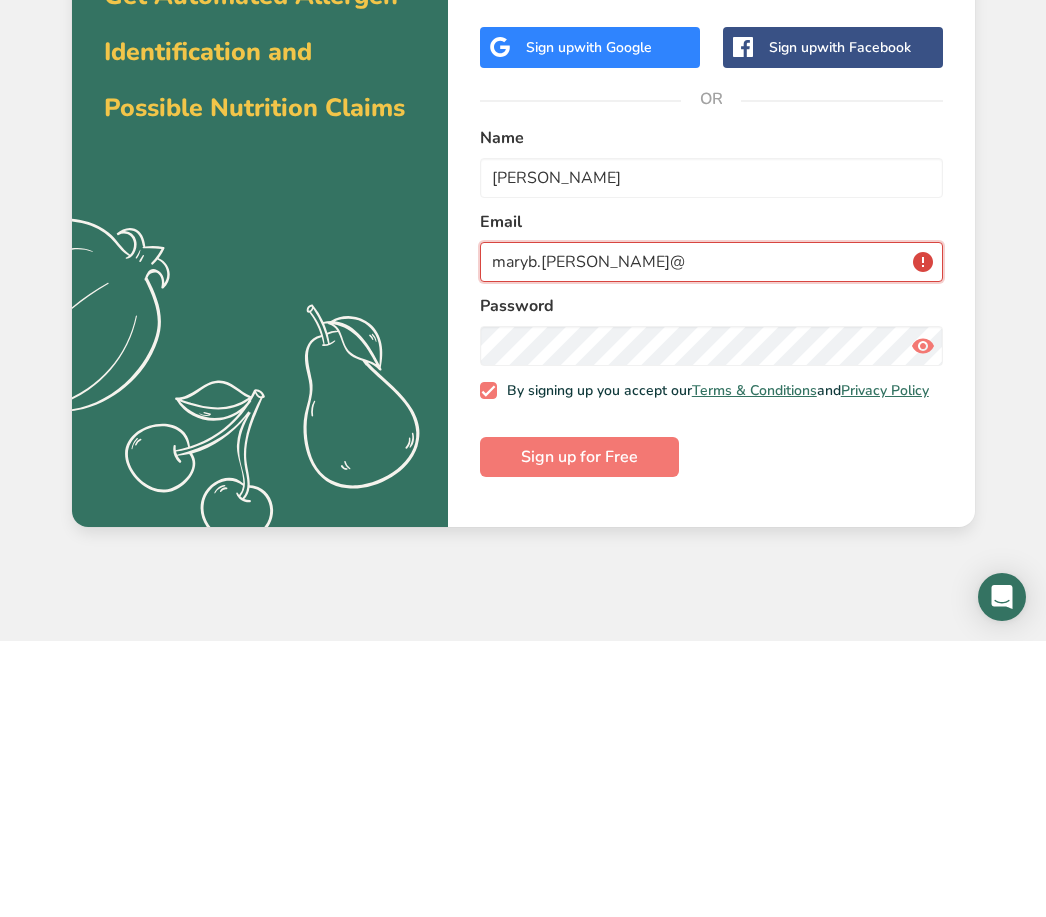 type on "maryb.simon@y" 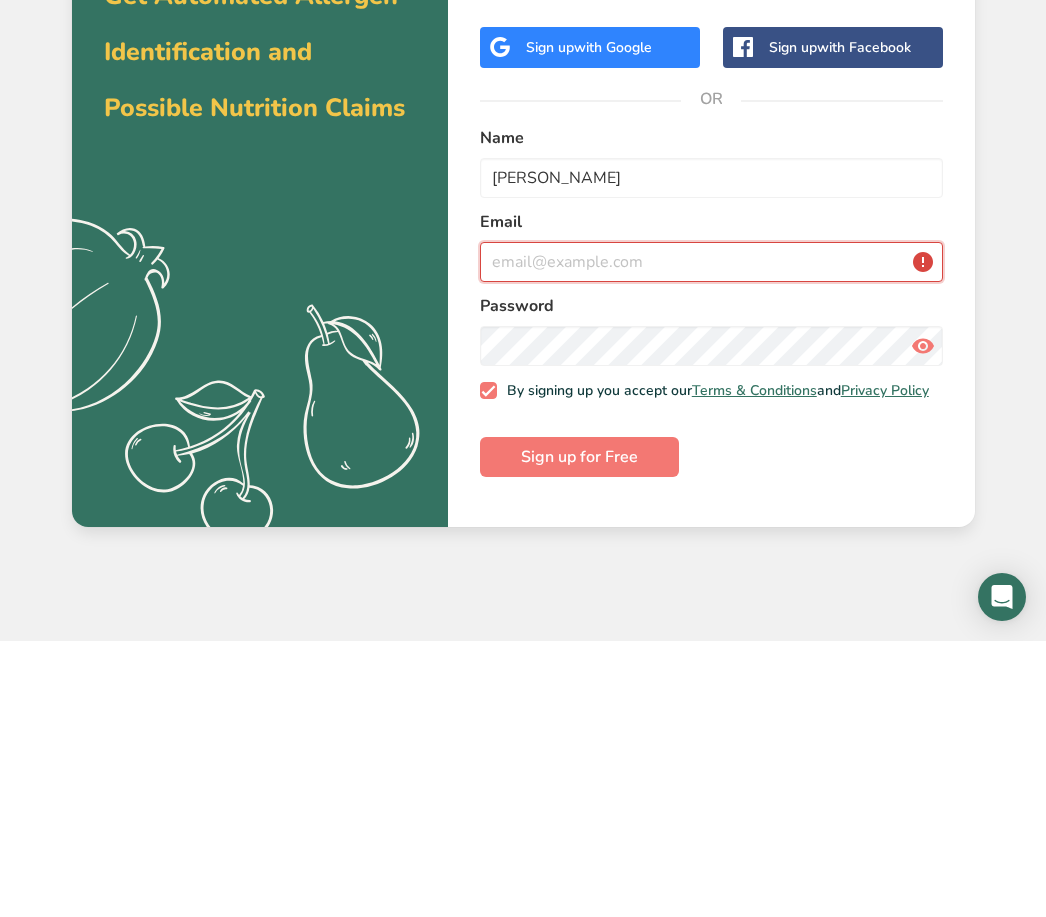 type on "[EMAIL_ADDRESS][DOMAIN_NAME]" 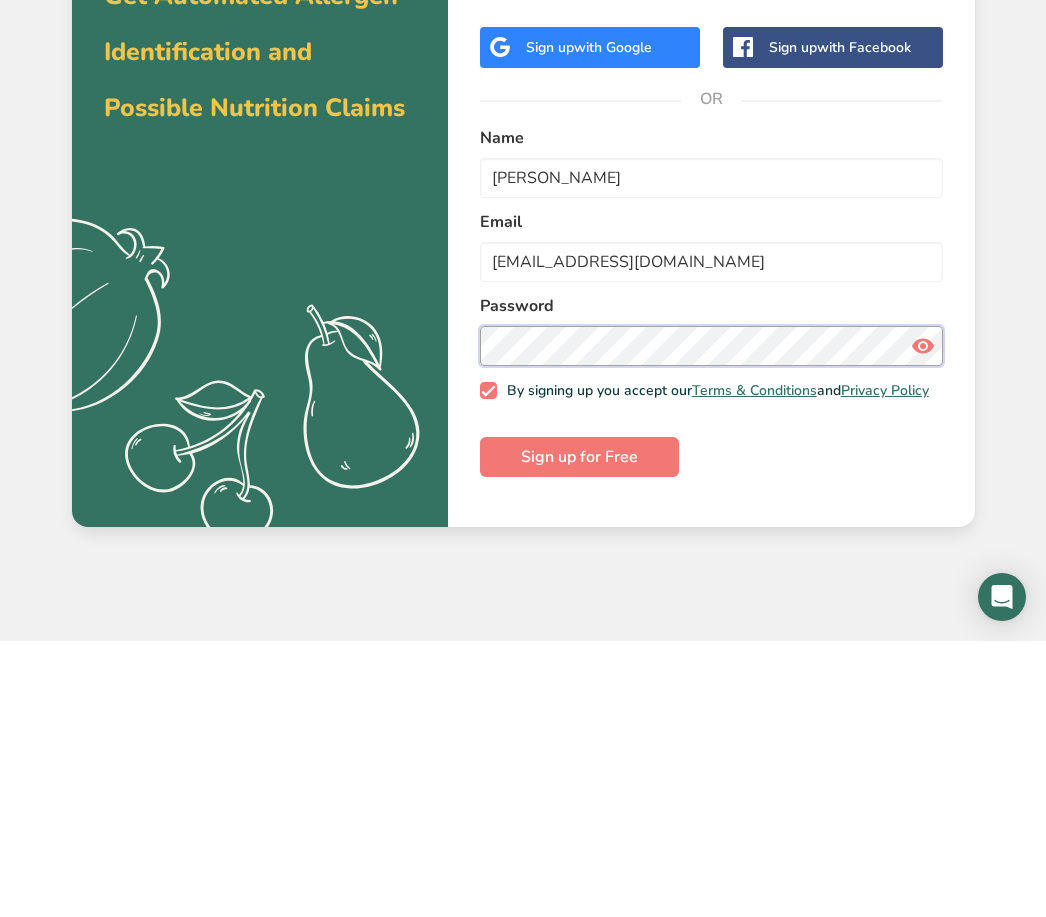 scroll, scrollTop: 64, scrollLeft: 0, axis: vertical 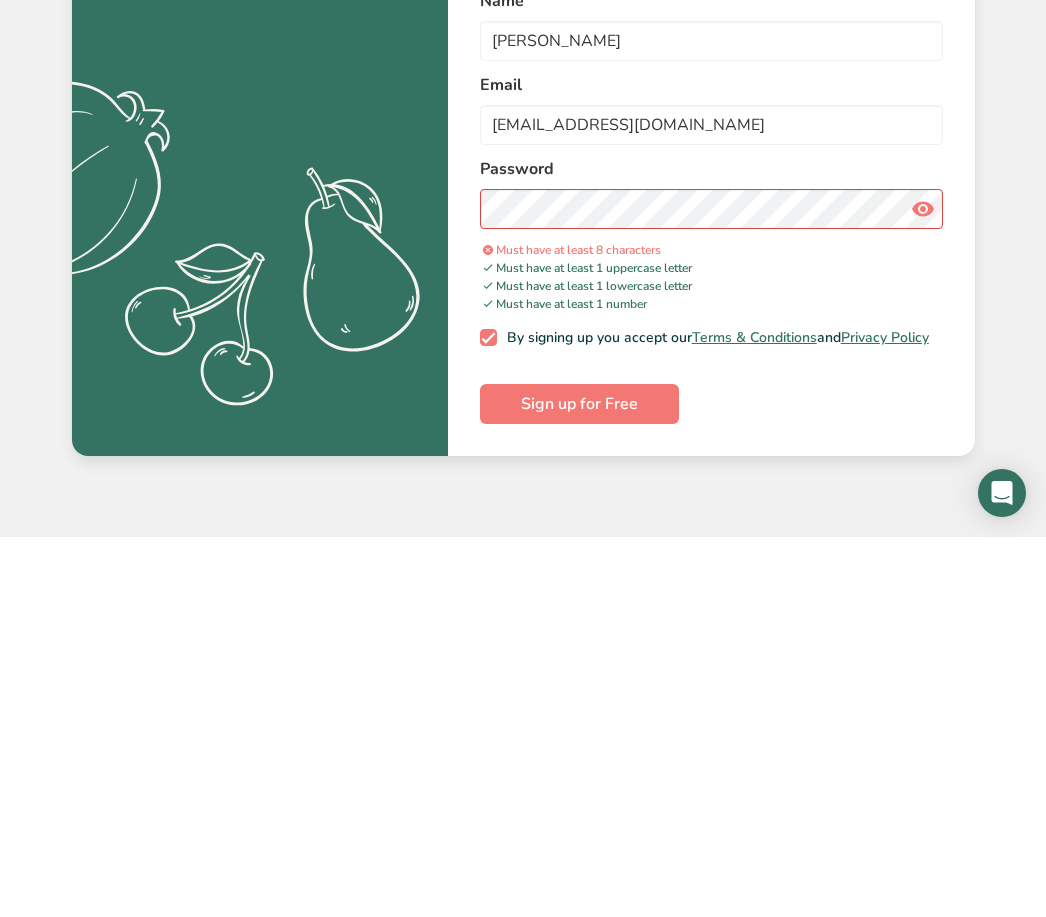 click at bounding box center (923, 589) 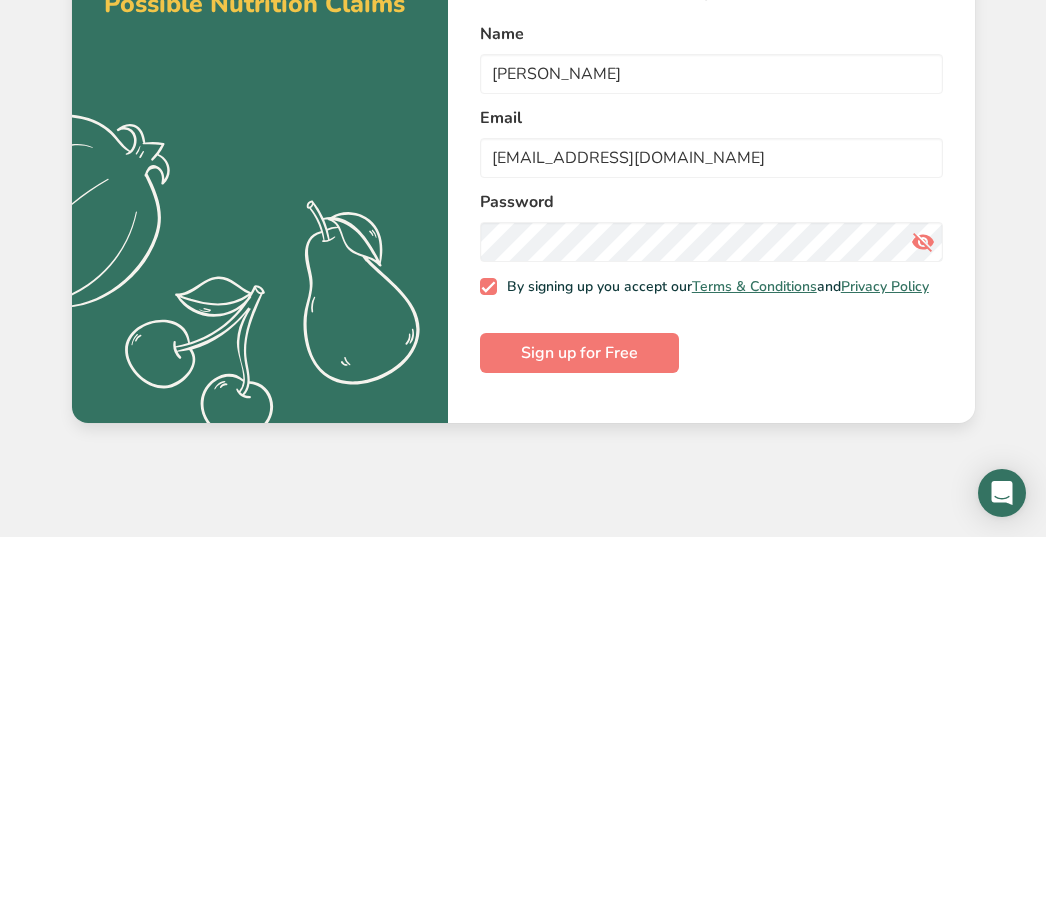 click at bounding box center [923, 622] 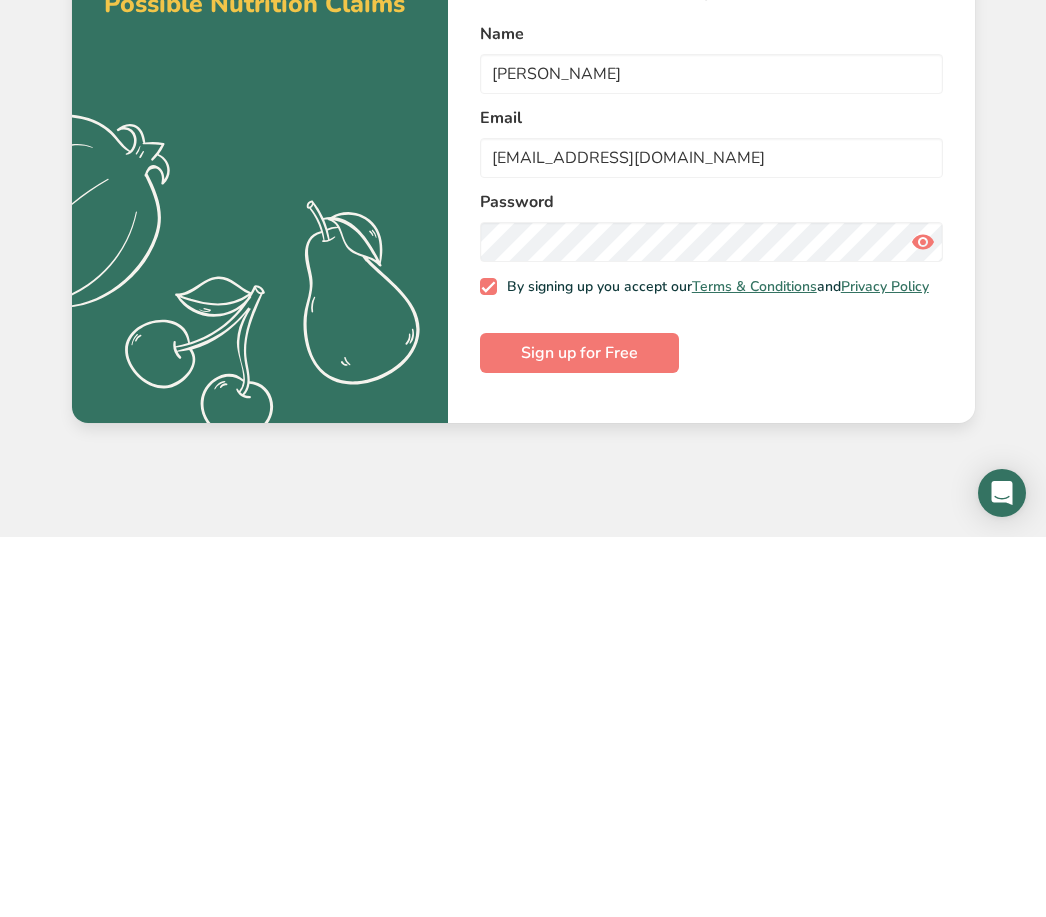click on "Sign up for Free" at bounding box center [579, 733] 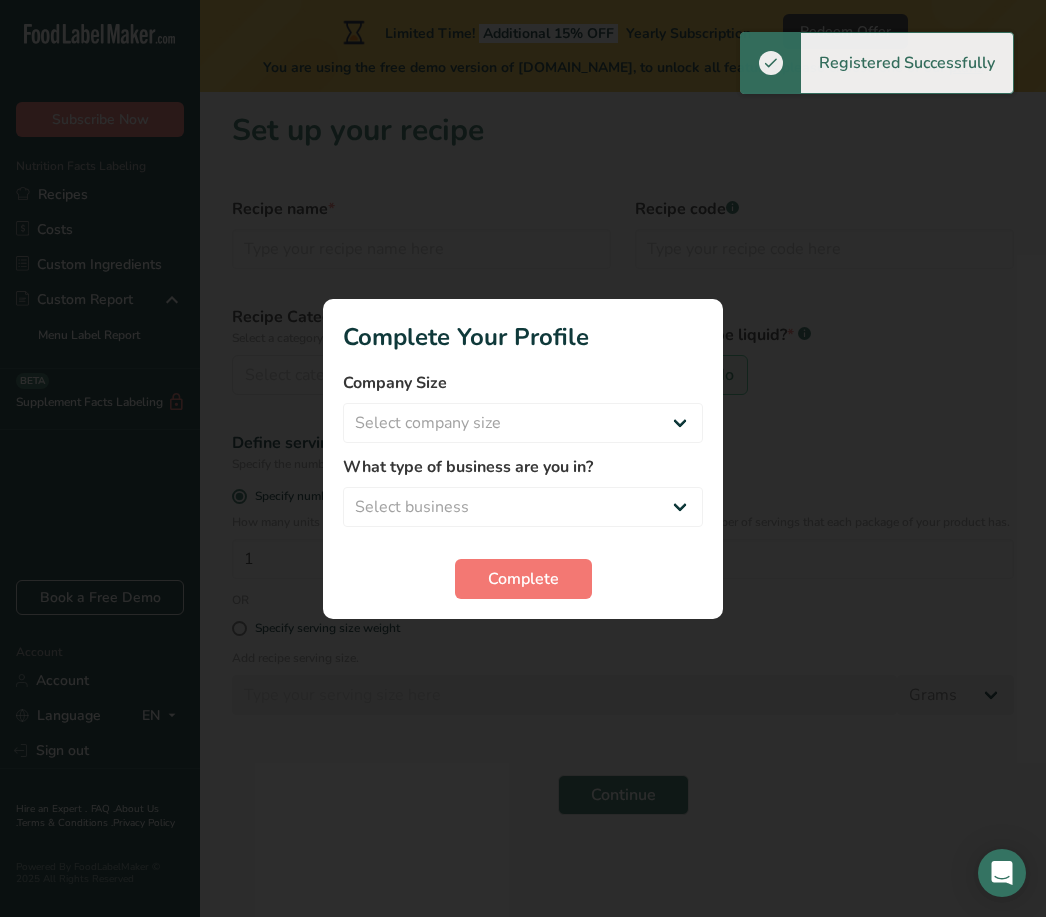 scroll, scrollTop: 0, scrollLeft: 0, axis: both 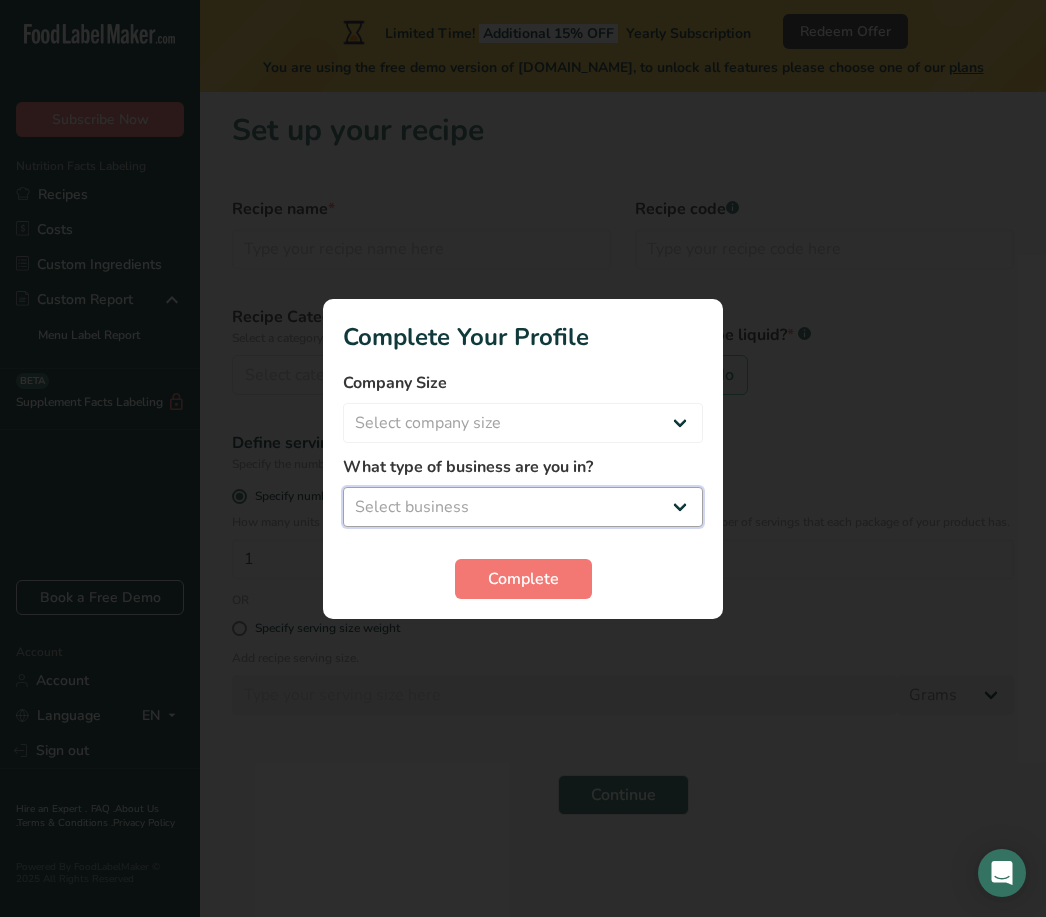click on "Select business
Packaged Food Manufacturer
Restaurant & Cafe
Bakery
Meal Plans & Catering Company
Nutritionist
Food Blogger
Personal Trainer
Other" at bounding box center (523, 507) 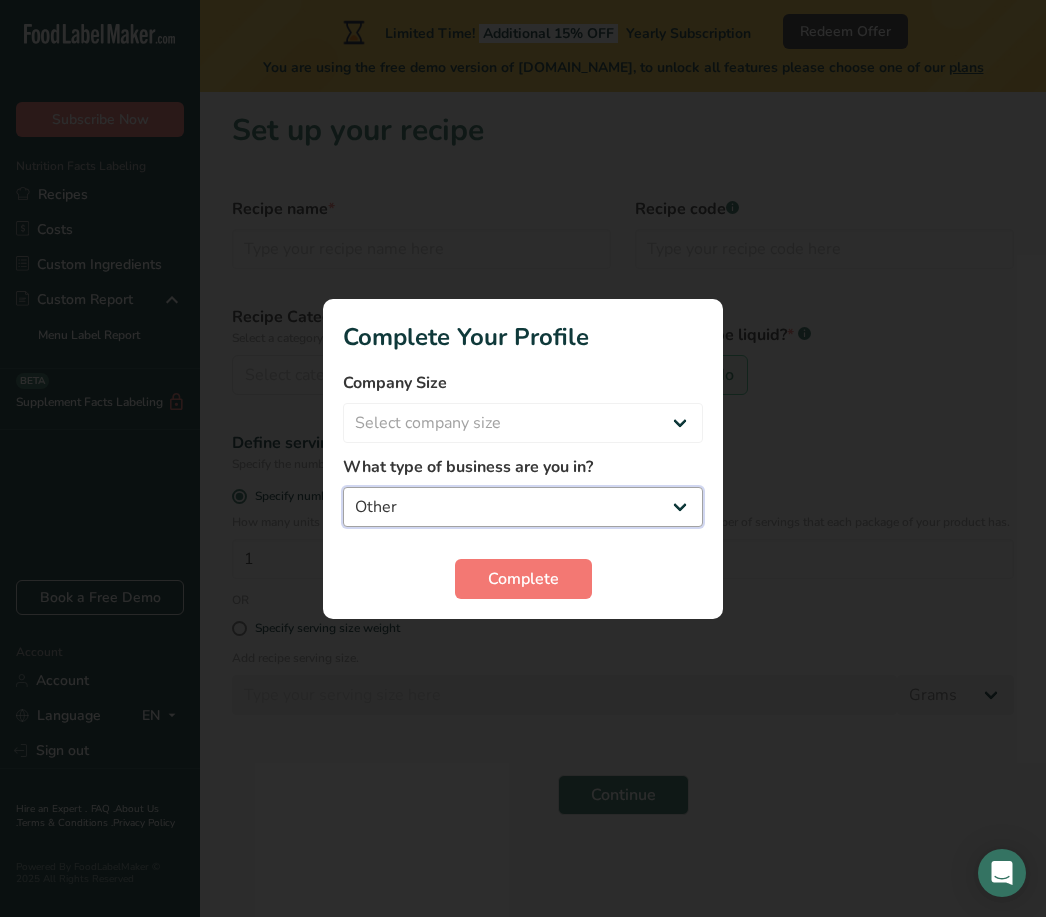 click on "Packaged Food Manufacturer
Restaurant & Cafe
Bakery
Meal Plans & Catering Company
Nutritionist
Food Blogger
Personal Trainer
Other" at bounding box center [523, 507] 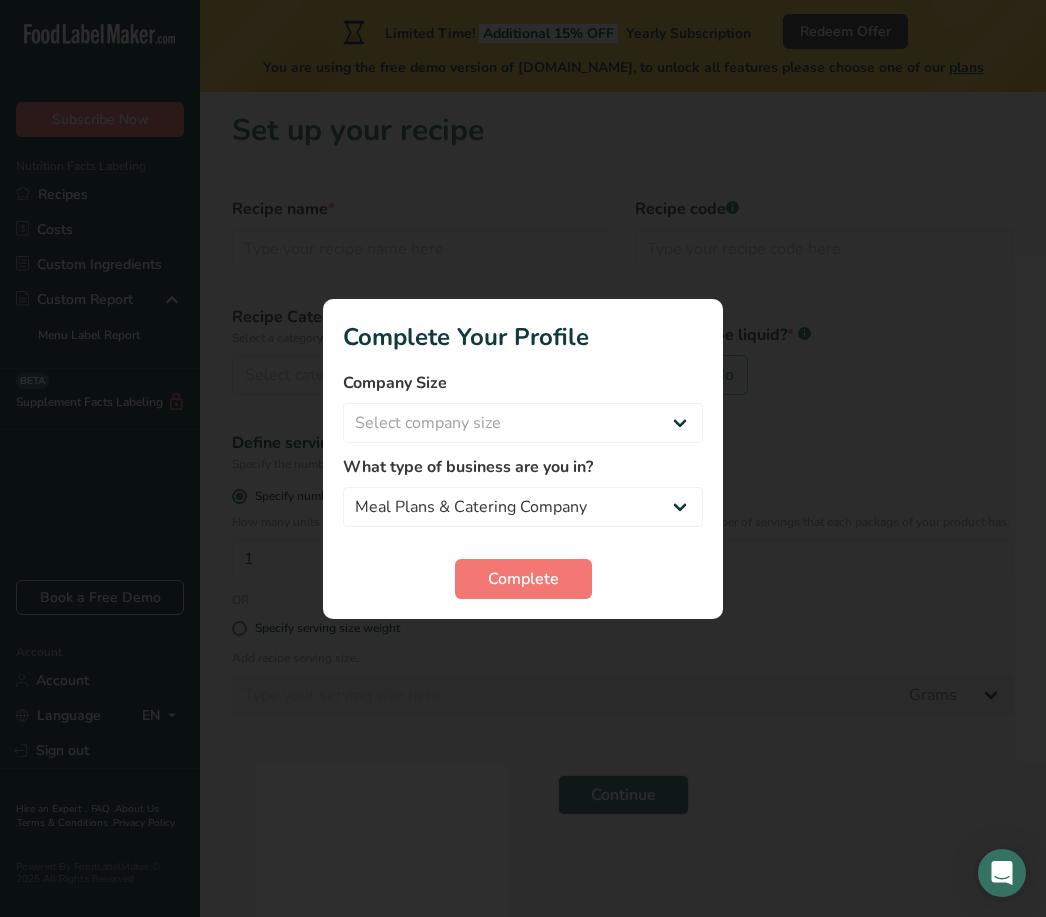 click on "What type of business are you in?
Packaged Food Manufacturer
Restaurant & Cafe
Bakery
Meal Plans & Catering Company
Nutritionist
Food Blogger
Personal Trainer
Other" at bounding box center [523, 491] 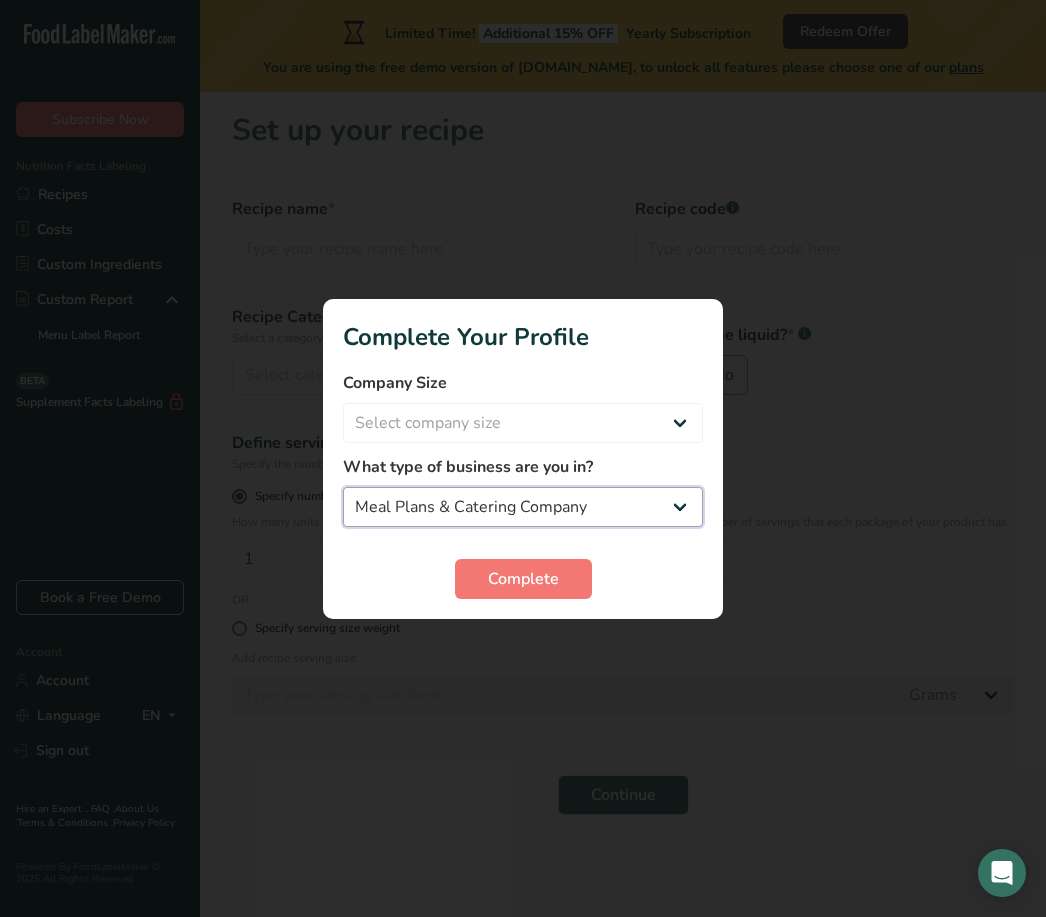 click on "Packaged Food Manufacturer
Restaurant & Cafe
Bakery
Meal Plans & Catering Company
Nutritionist
Food Blogger
Personal Trainer
Other" at bounding box center [523, 507] 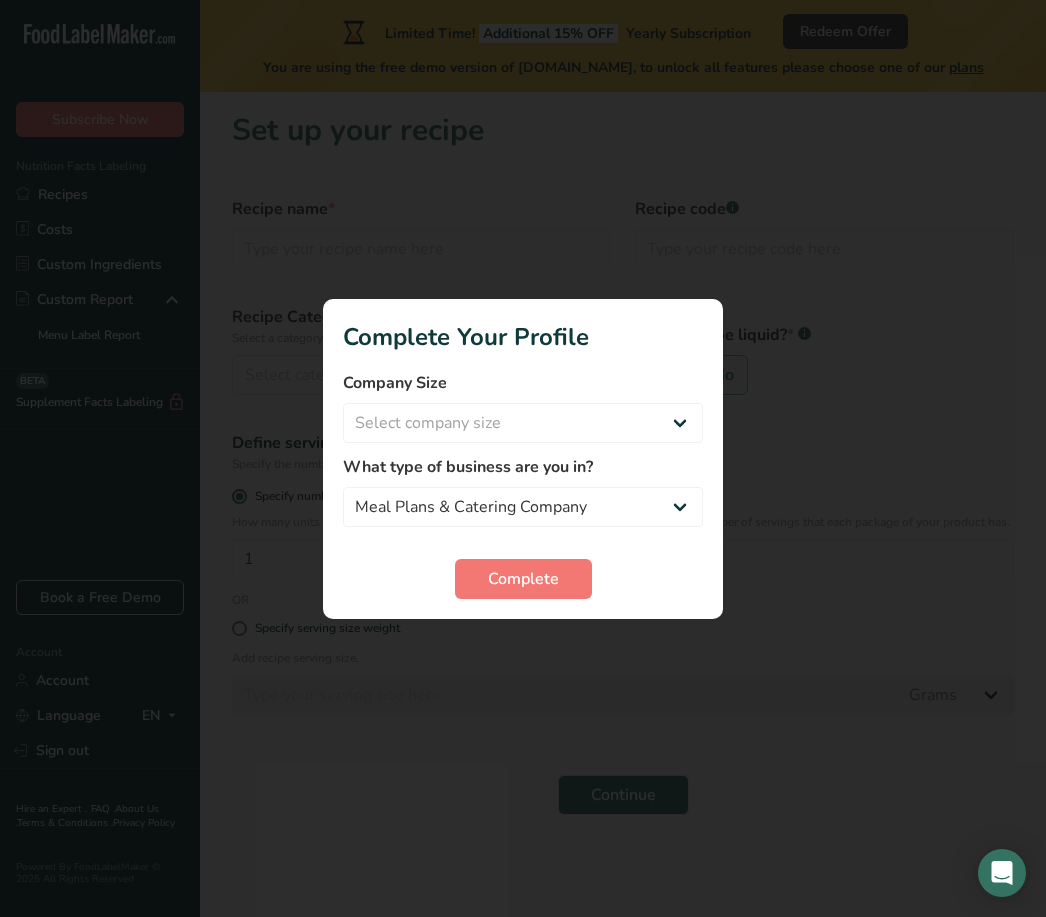 click on "What type of business are you in?
Packaged Food Manufacturer
Restaurant & Cafe
Bakery
Meal Plans & Catering Company
Nutritionist
Food Blogger
Personal Trainer
Other" at bounding box center [523, 491] 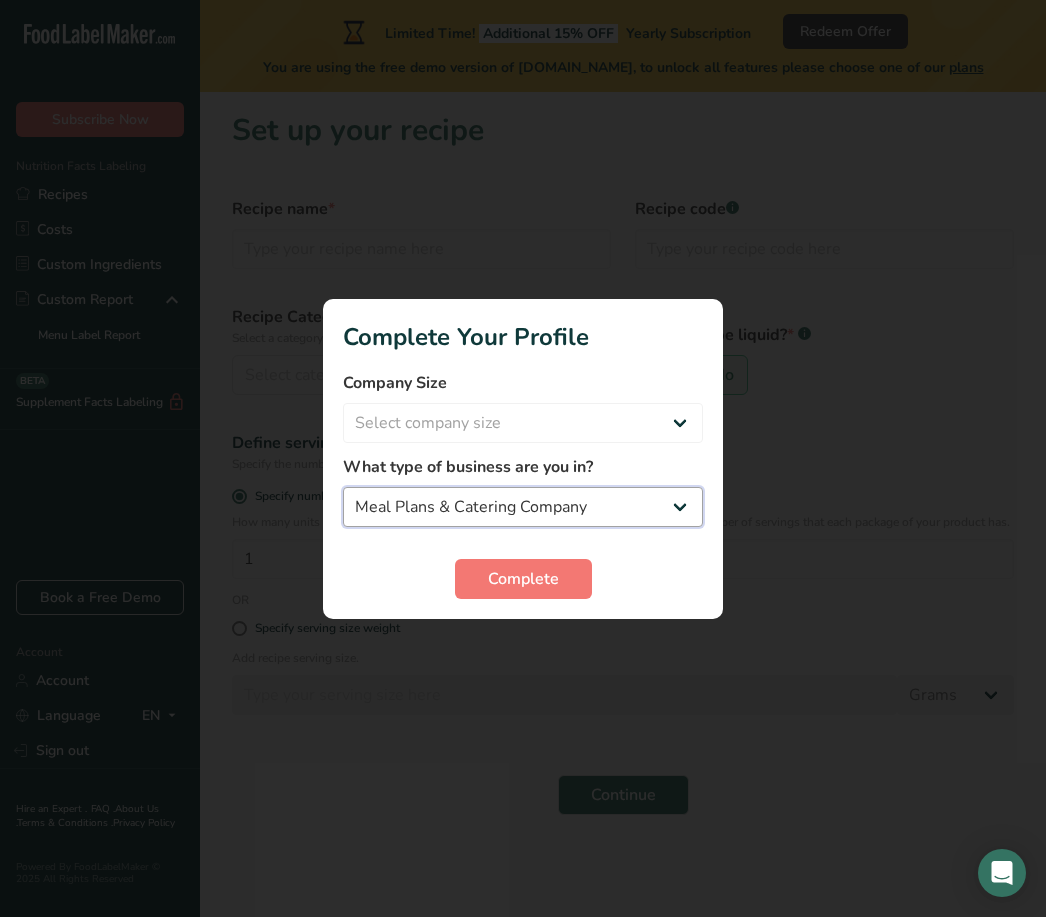 click on "Packaged Food Manufacturer
Restaurant & Cafe
Bakery
Meal Plans & Catering Company
Nutritionist
Food Blogger
Personal Trainer
Other" at bounding box center [523, 507] 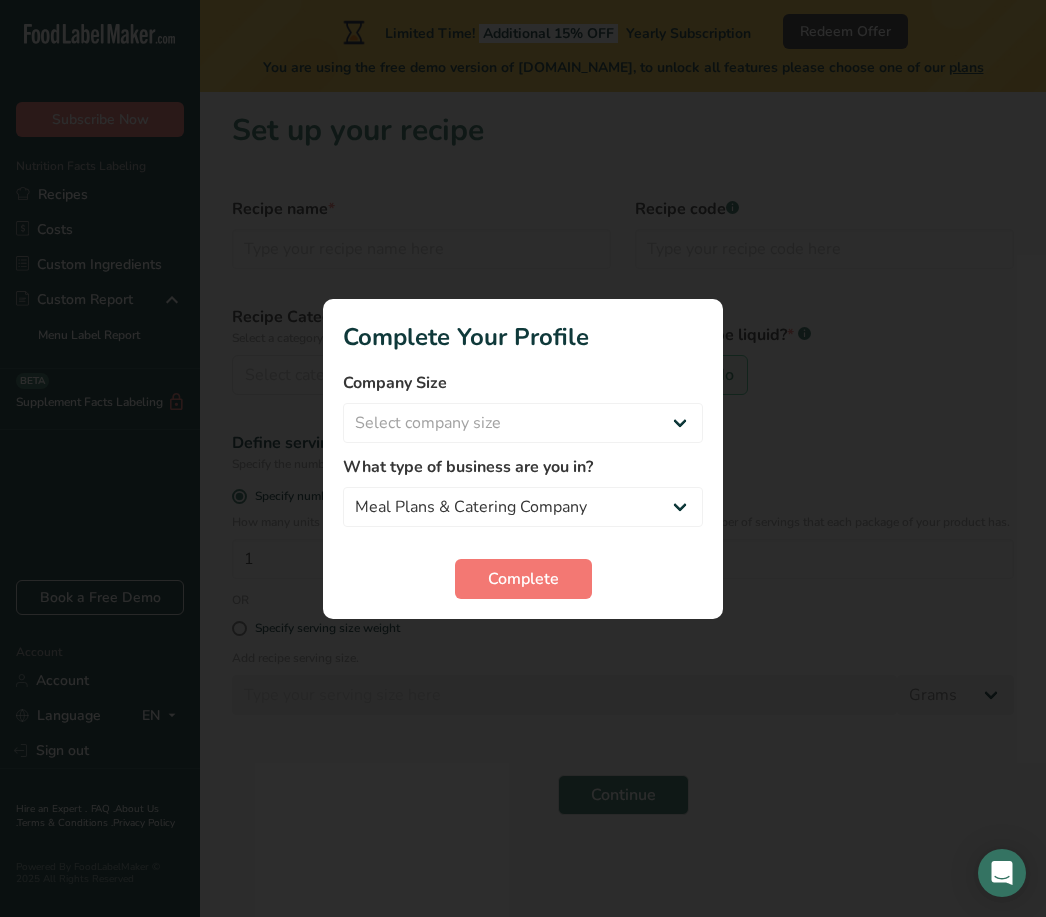 click at bounding box center (523, 458) 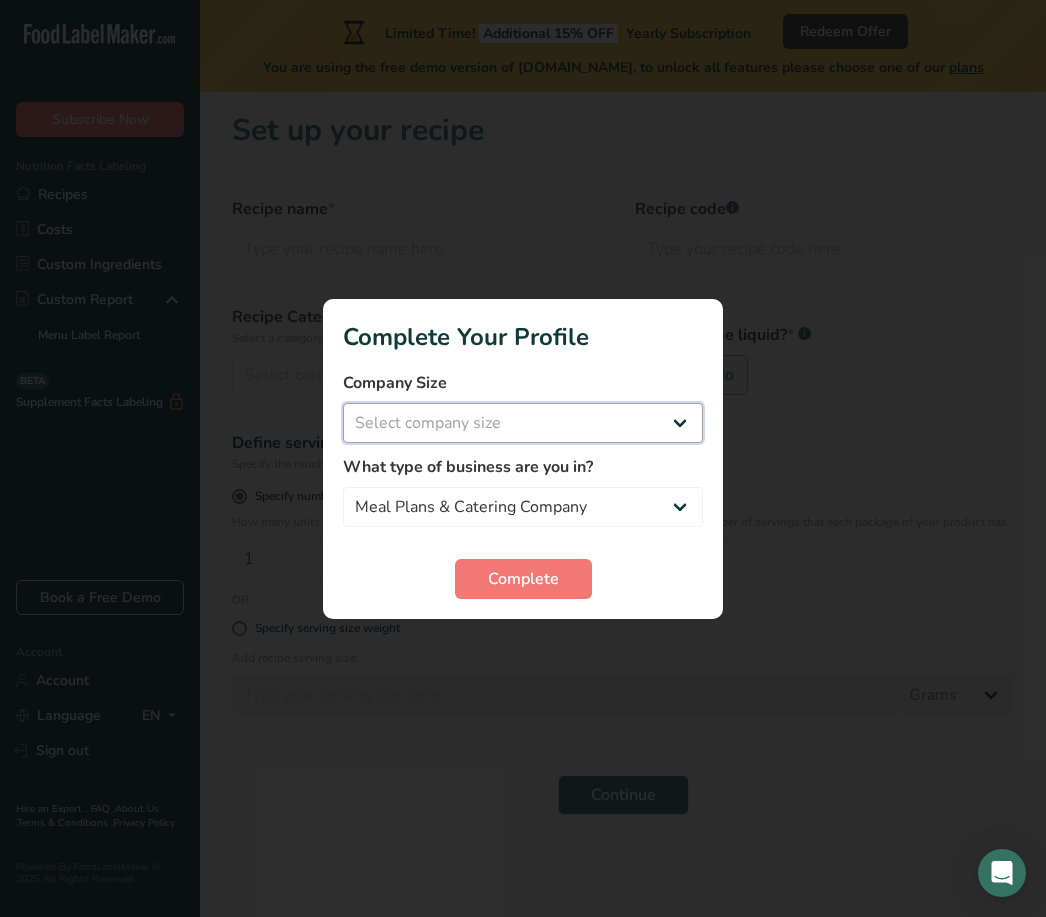 click on "Select company size
Fewer than 10 Employees
10 to 50 Employees
51 to 500 Employees
Over 500 Employees" at bounding box center [523, 423] 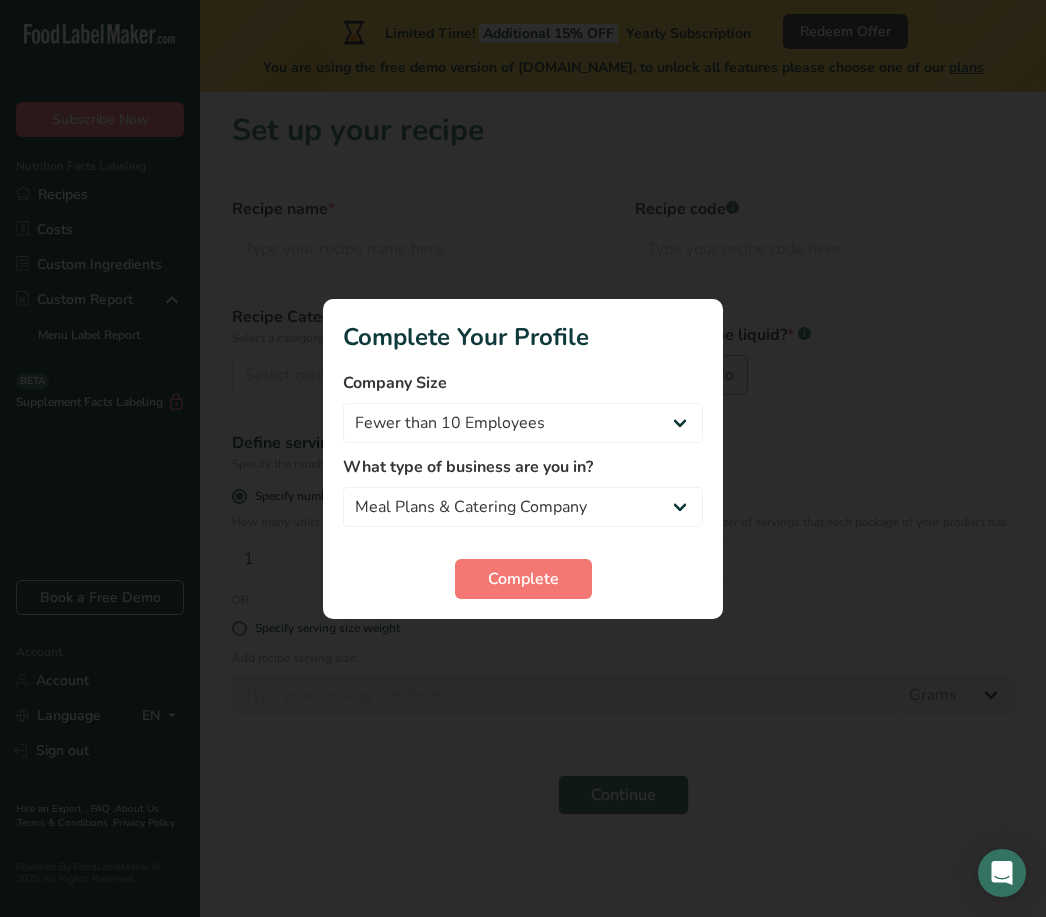 click at bounding box center [523, 458] 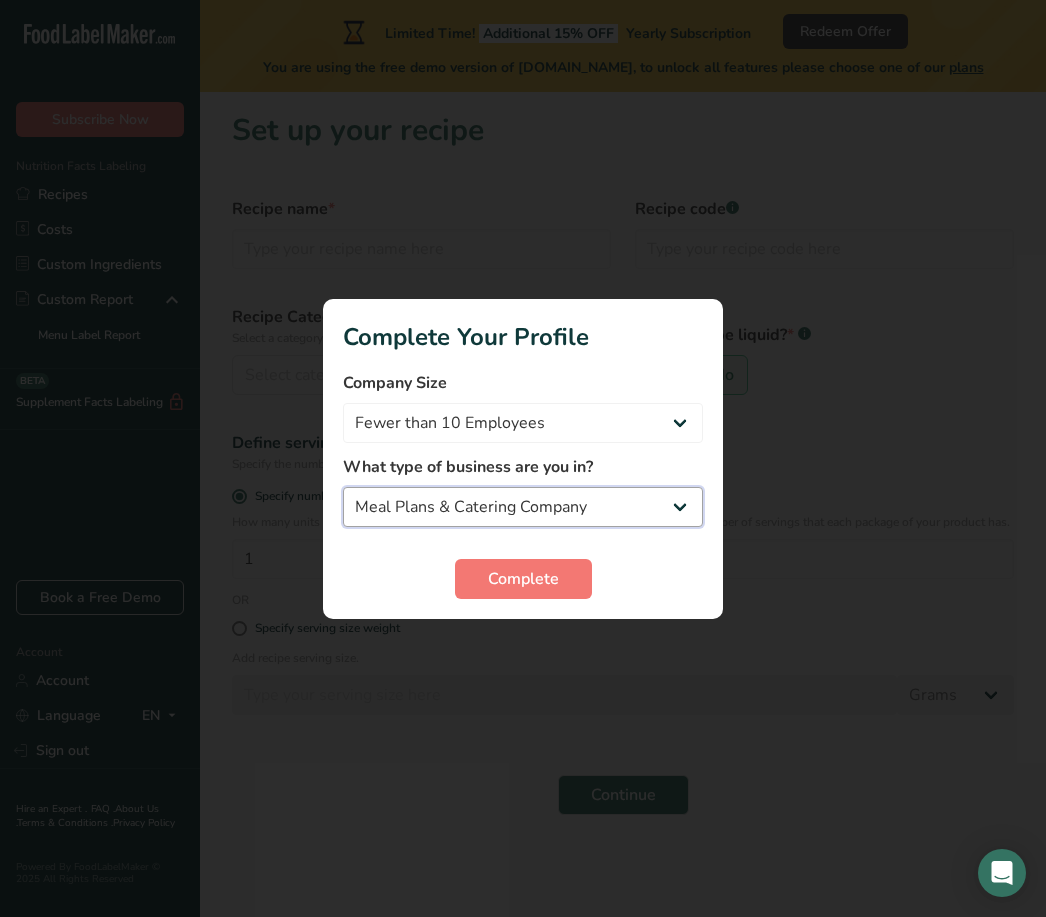 click on "Packaged Food Manufacturer
Restaurant & Cafe
Bakery
Meal Plans & Catering Company
Nutritionist
Food Blogger
Personal Trainer
Other" at bounding box center (523, 507) 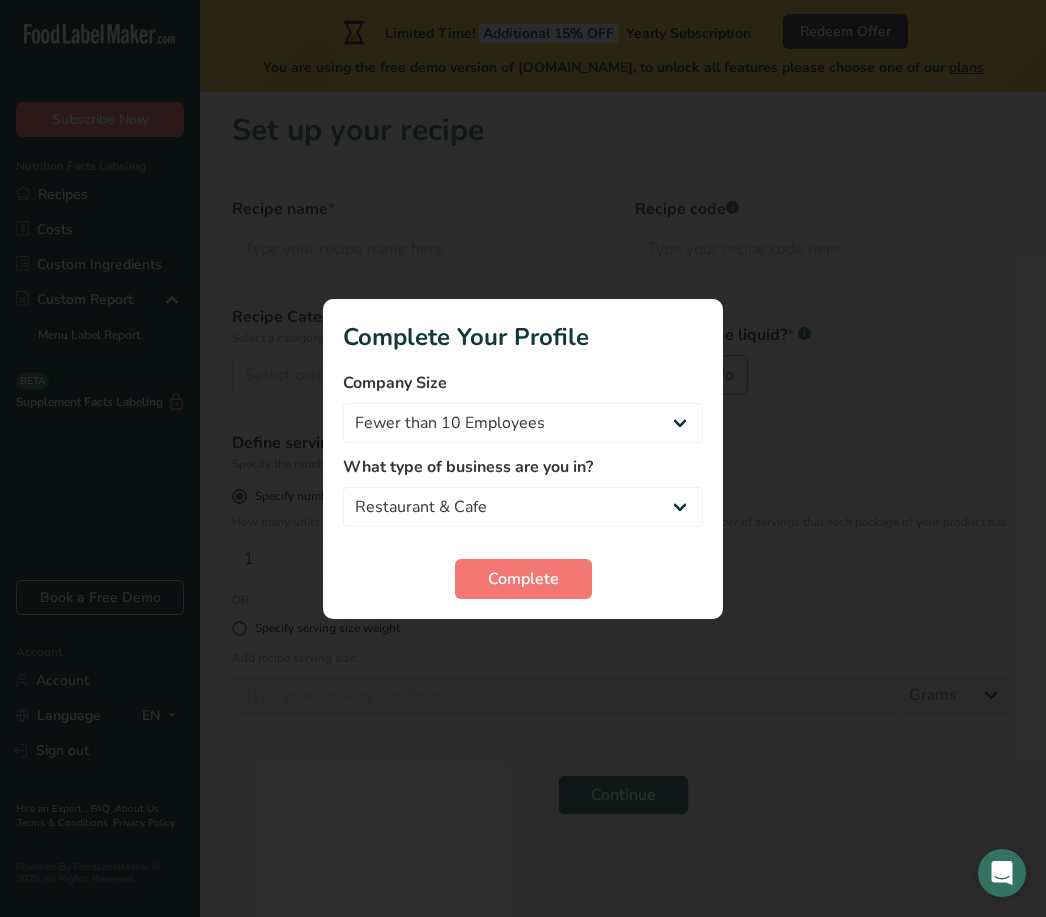 click at bounding box center (523, 458) 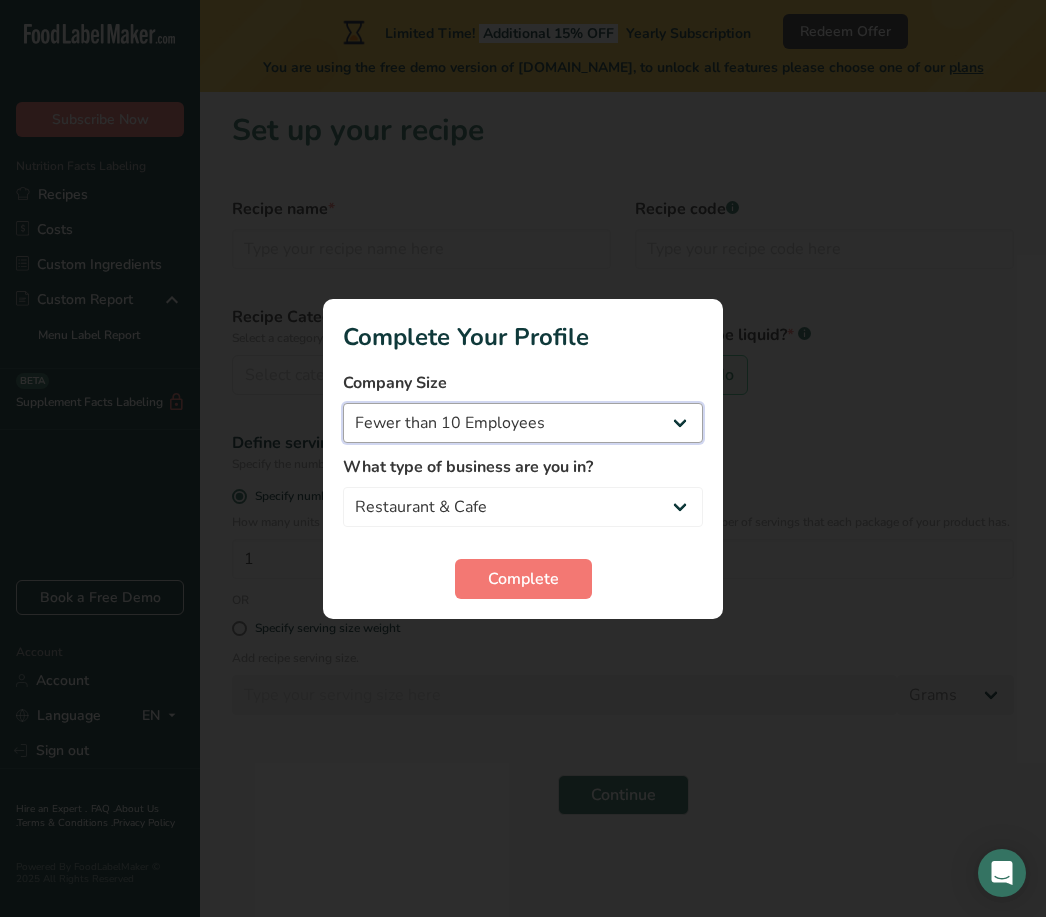 click on "Fewer than 10 Employees
10 to 50 Employees
51 to 500 Employees
Over 500 Employees" at bounding box center [523, 423] 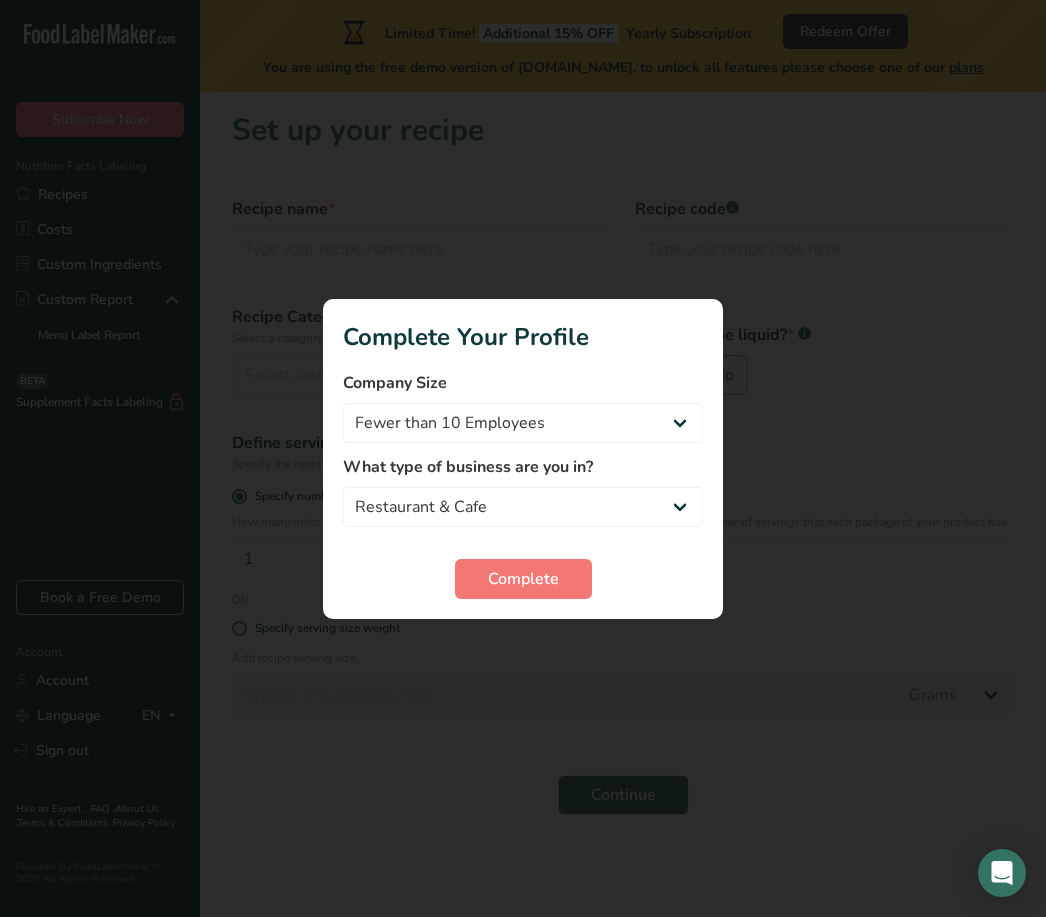 click at bounding box center [523, 458] 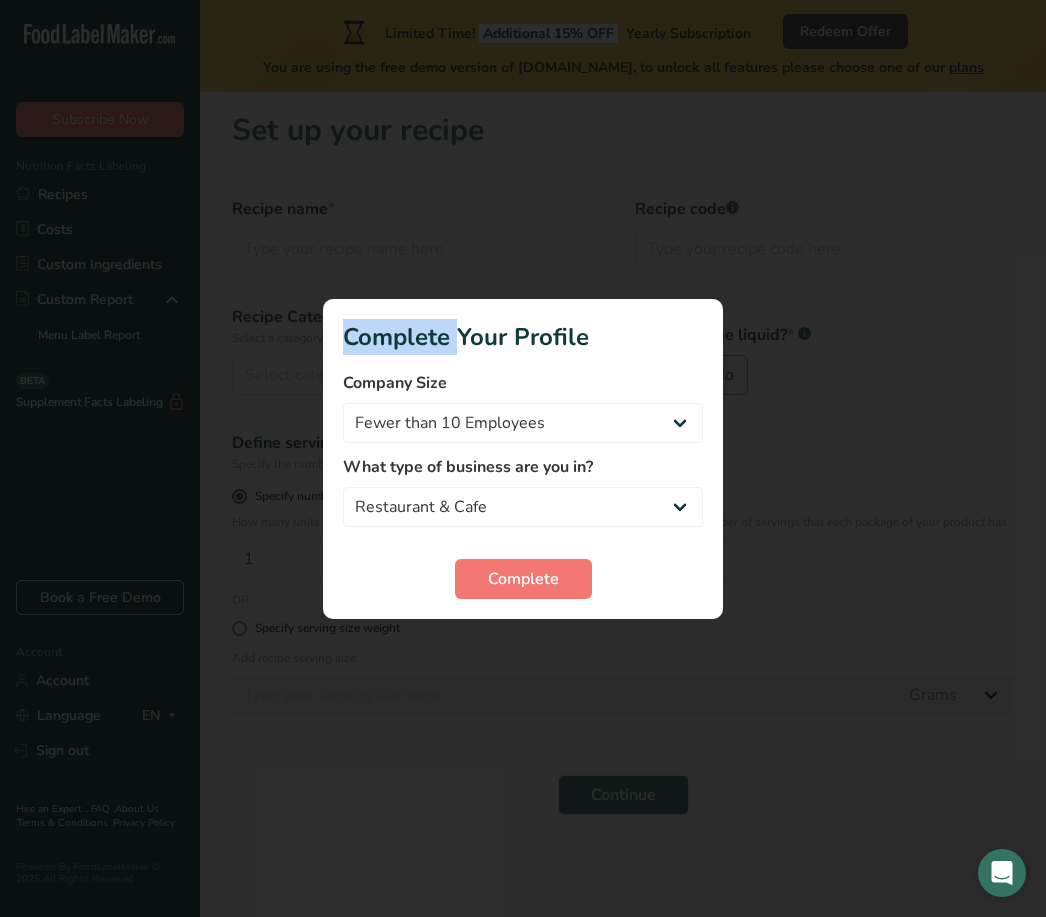 click at bounding box center (523, 458) 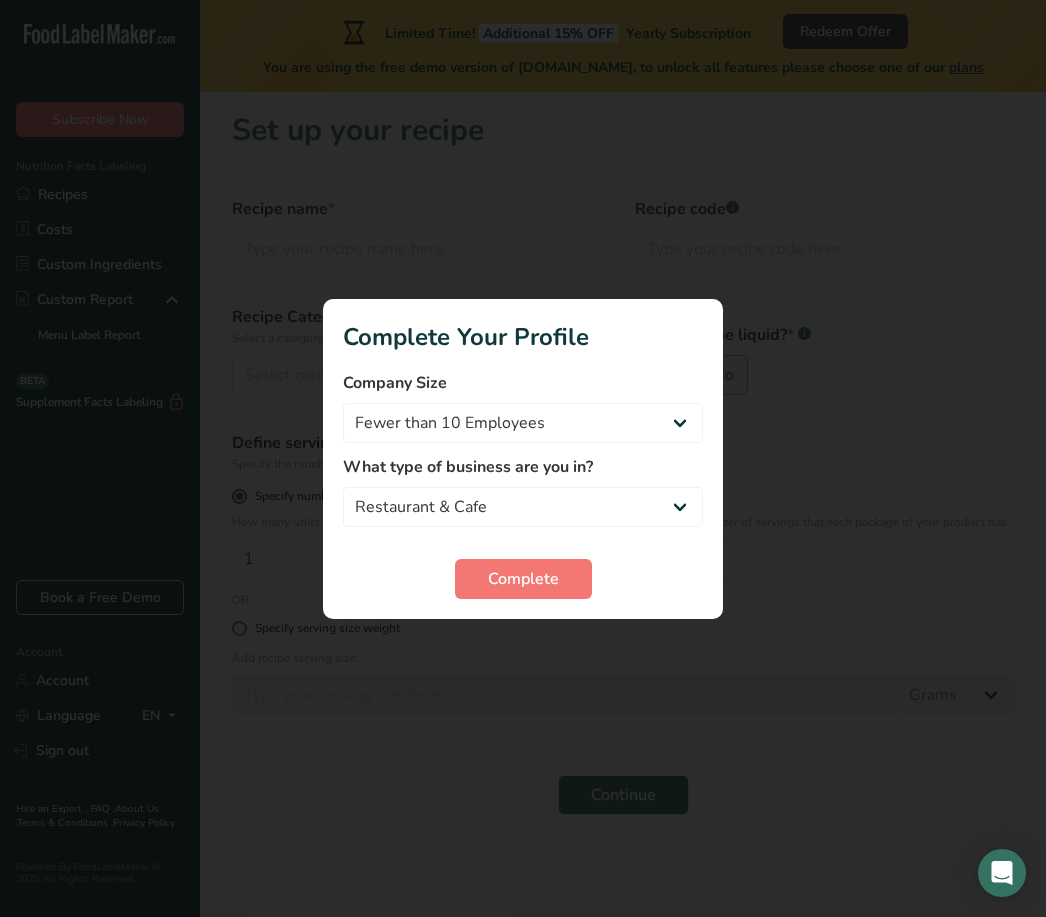 click at bounding box center [523, 458] 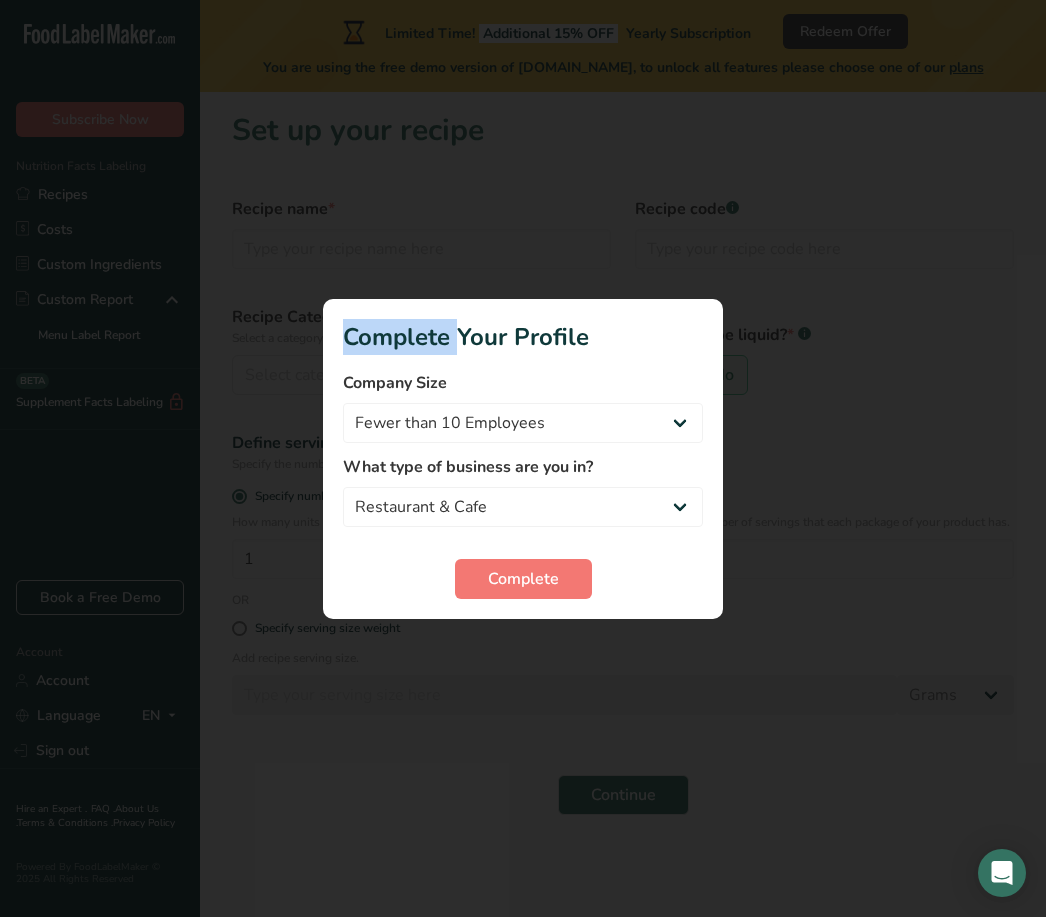 click at bounding box center (523, 458) 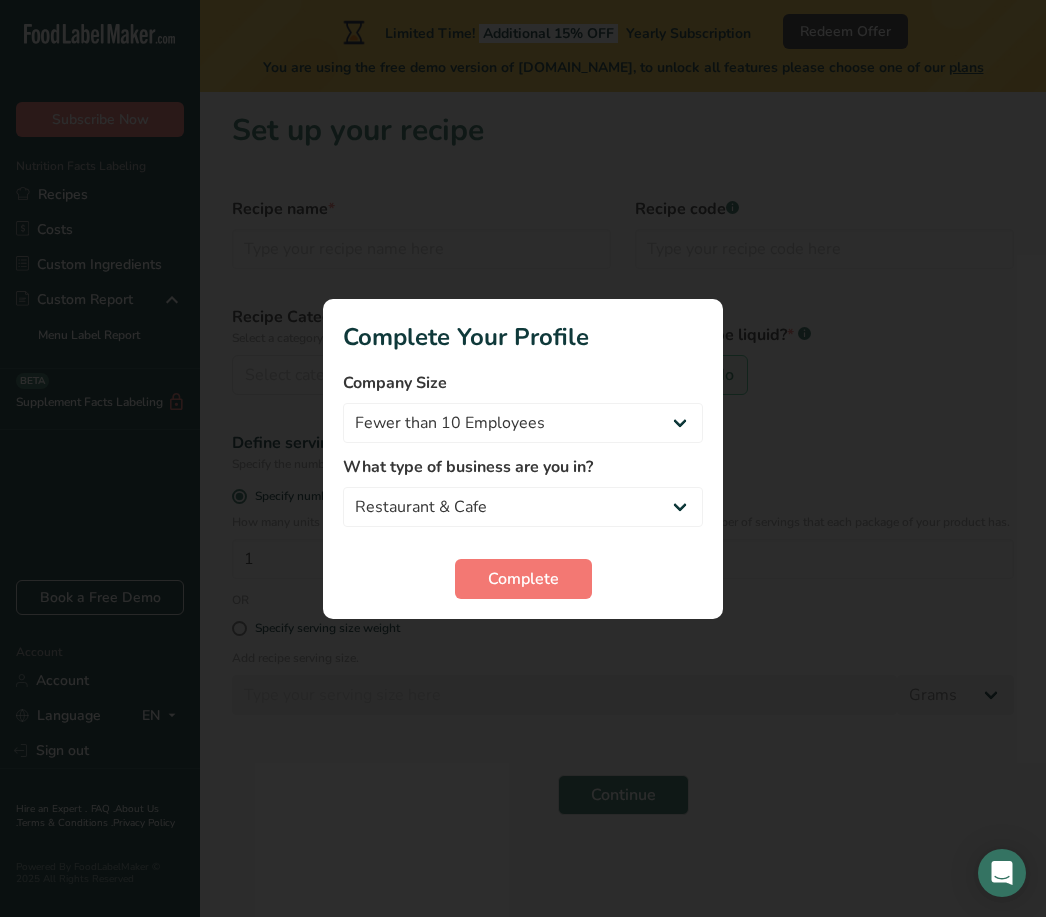 click at bounding box center [523, 458] 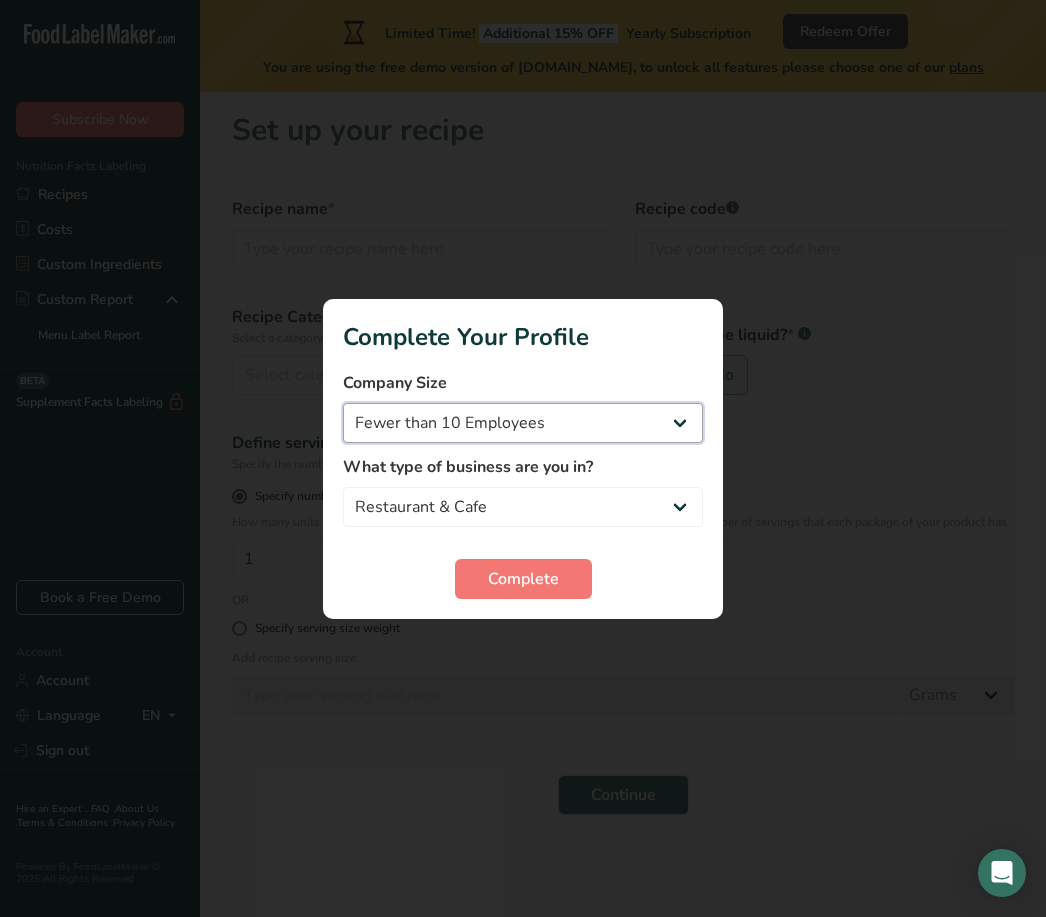 click on "Fewer than 10 Employees
10 to 50 Employees
51 to 500 Employees
Over 500 Employees" at bounding box center [523, 423] 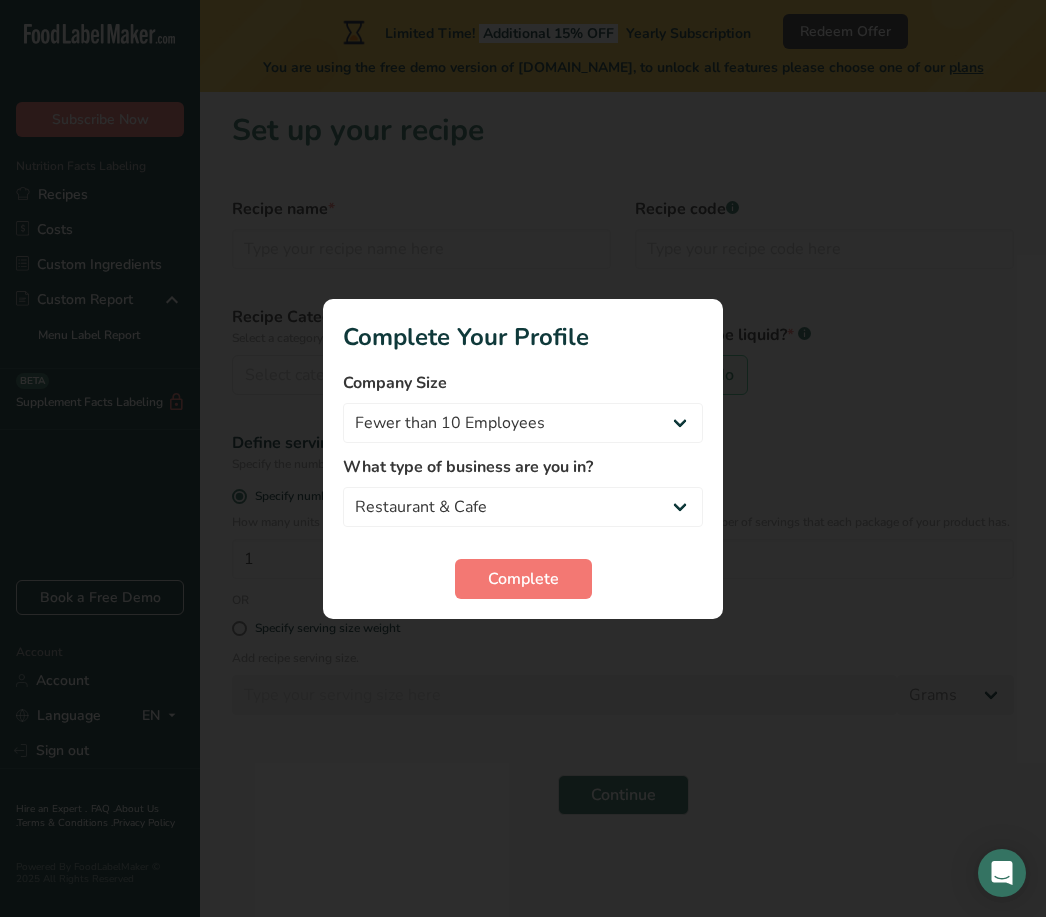 click on "Complete" at bounding box center [523, 579] 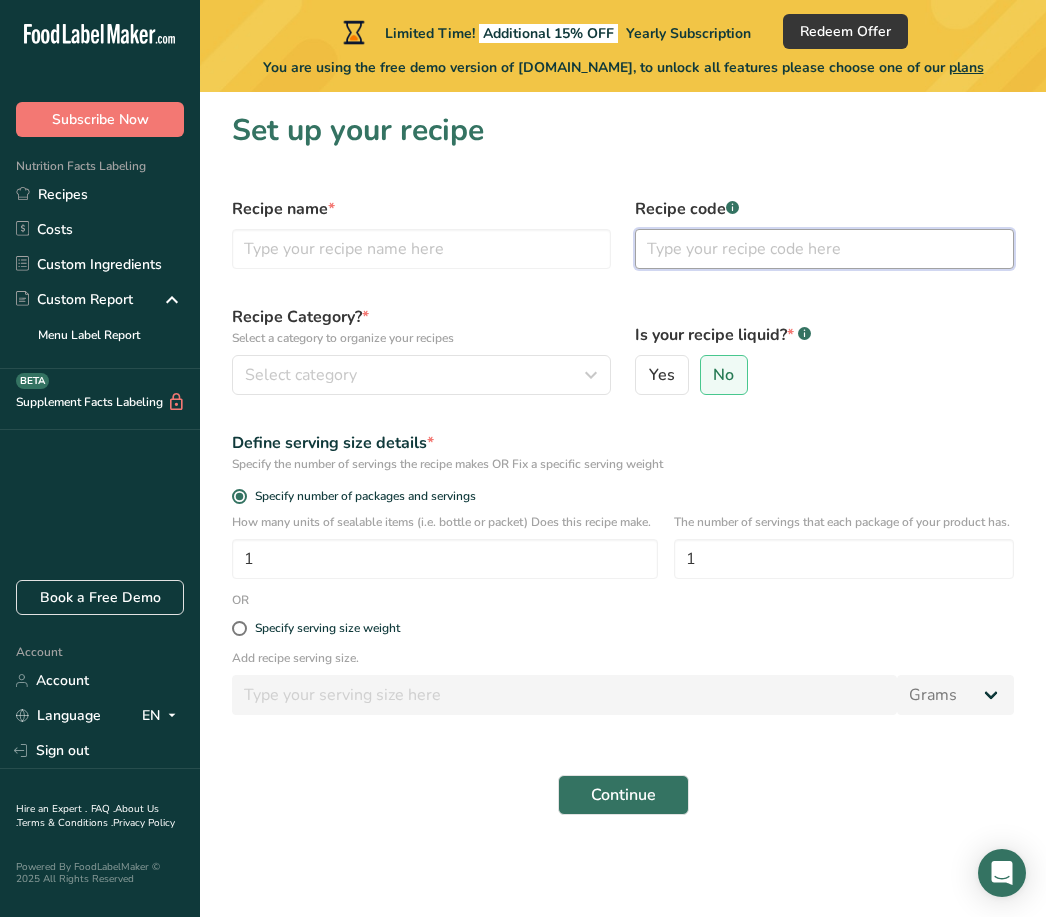 click at bounding box center (824, 249) 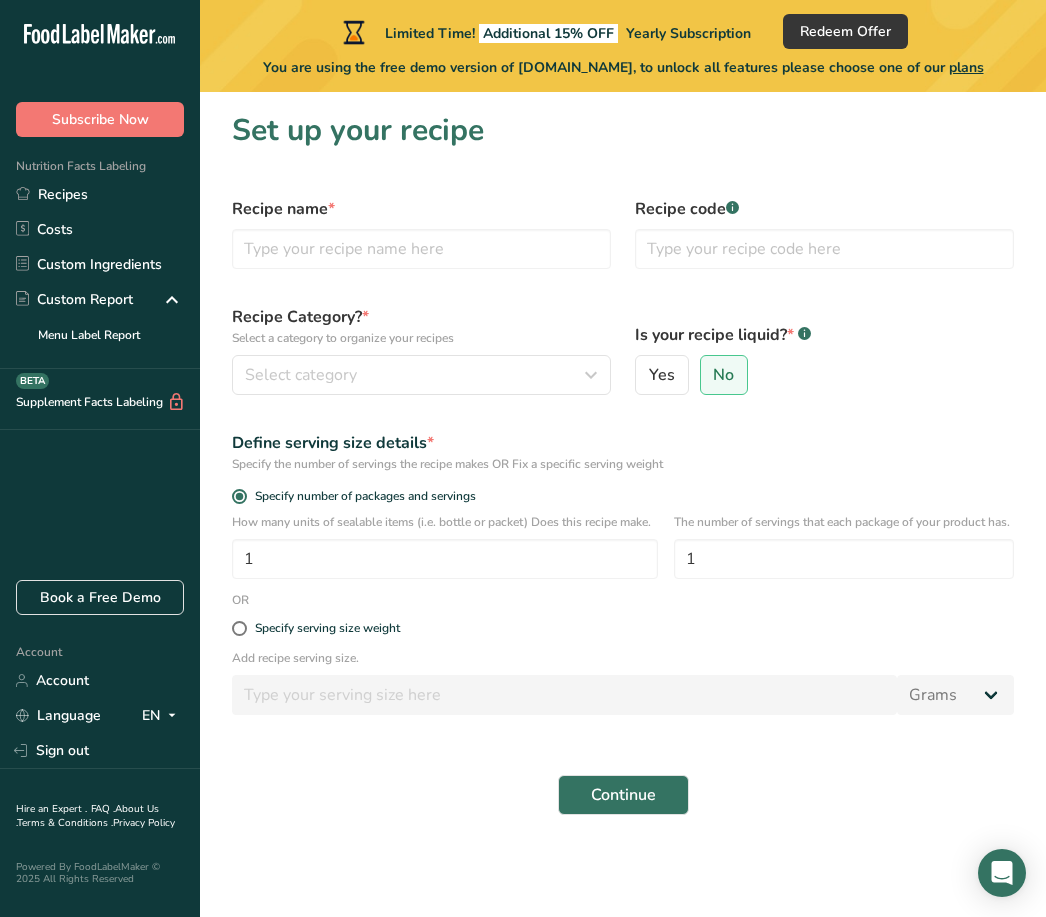 click on "Recipe code
.a-a{fill:#347362;}.b-a{fill:#fff;}" at bounding box center [824, 233] 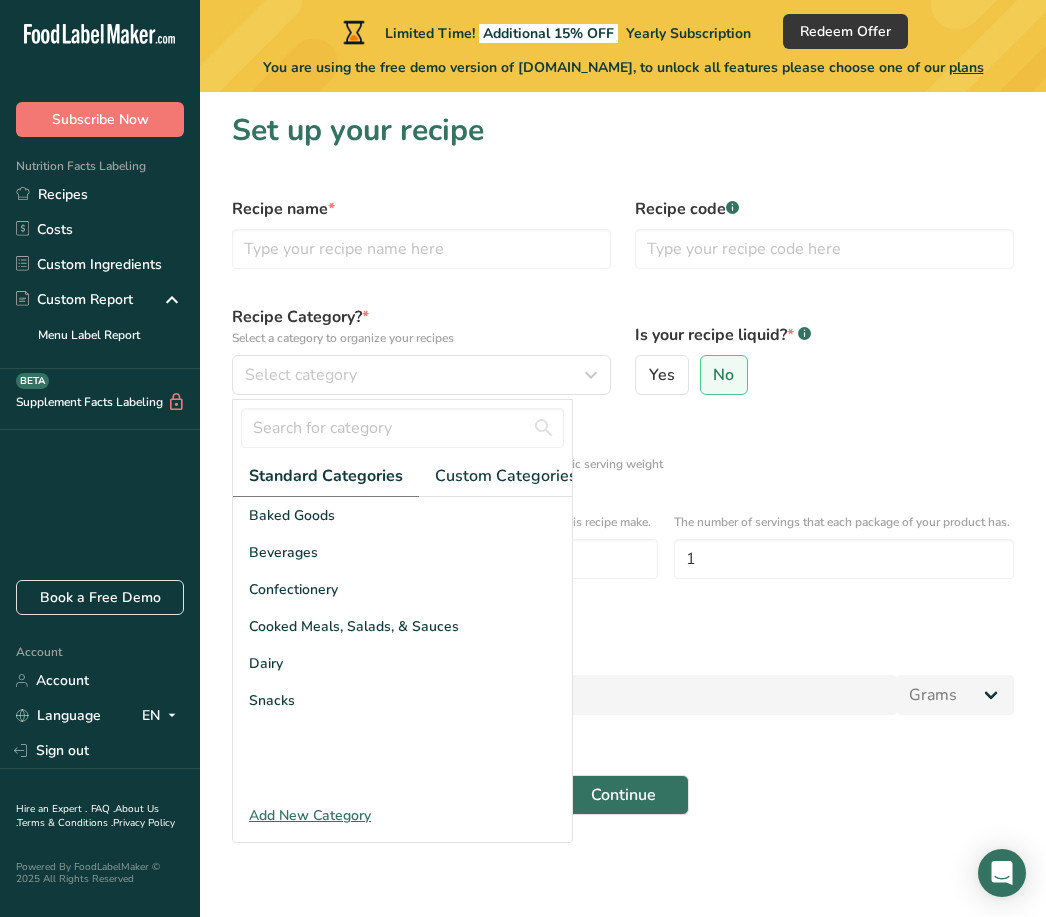 click on "Specify serving size weight" at bounding box center (623, 629) 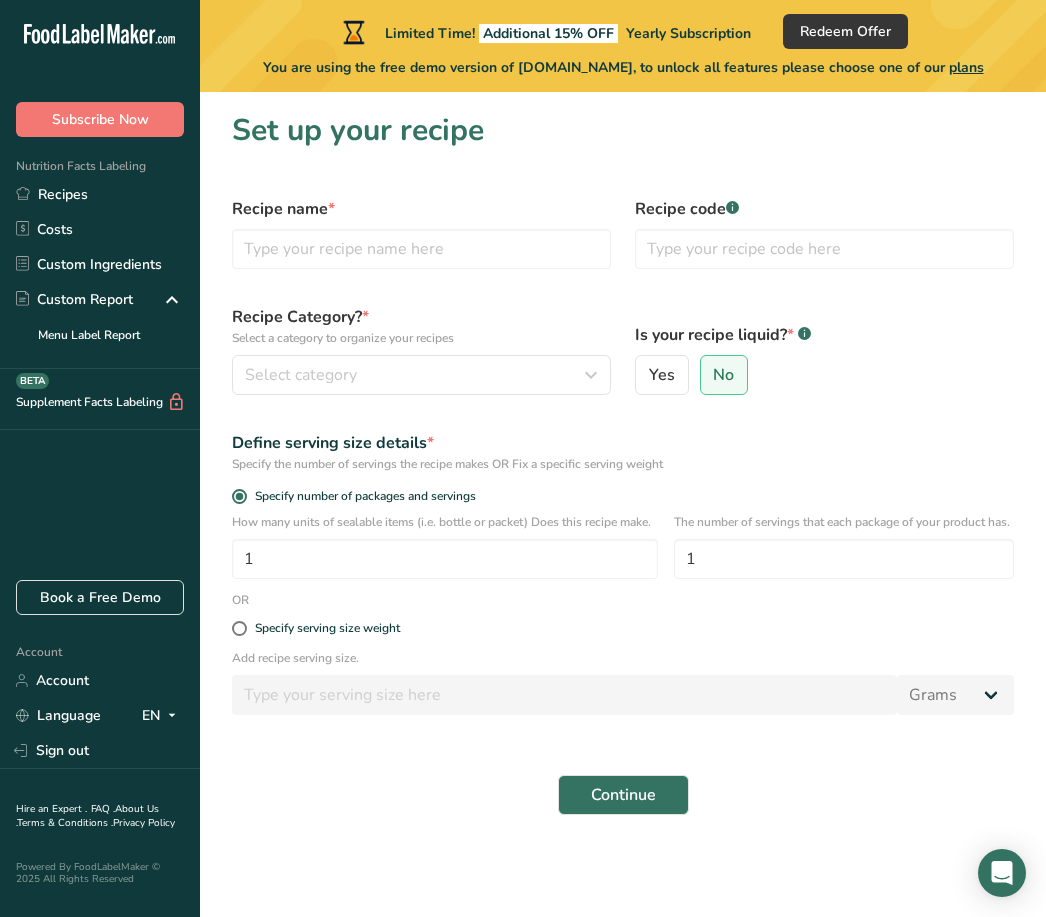 click on "Yes" at bounding box center [642, 375] 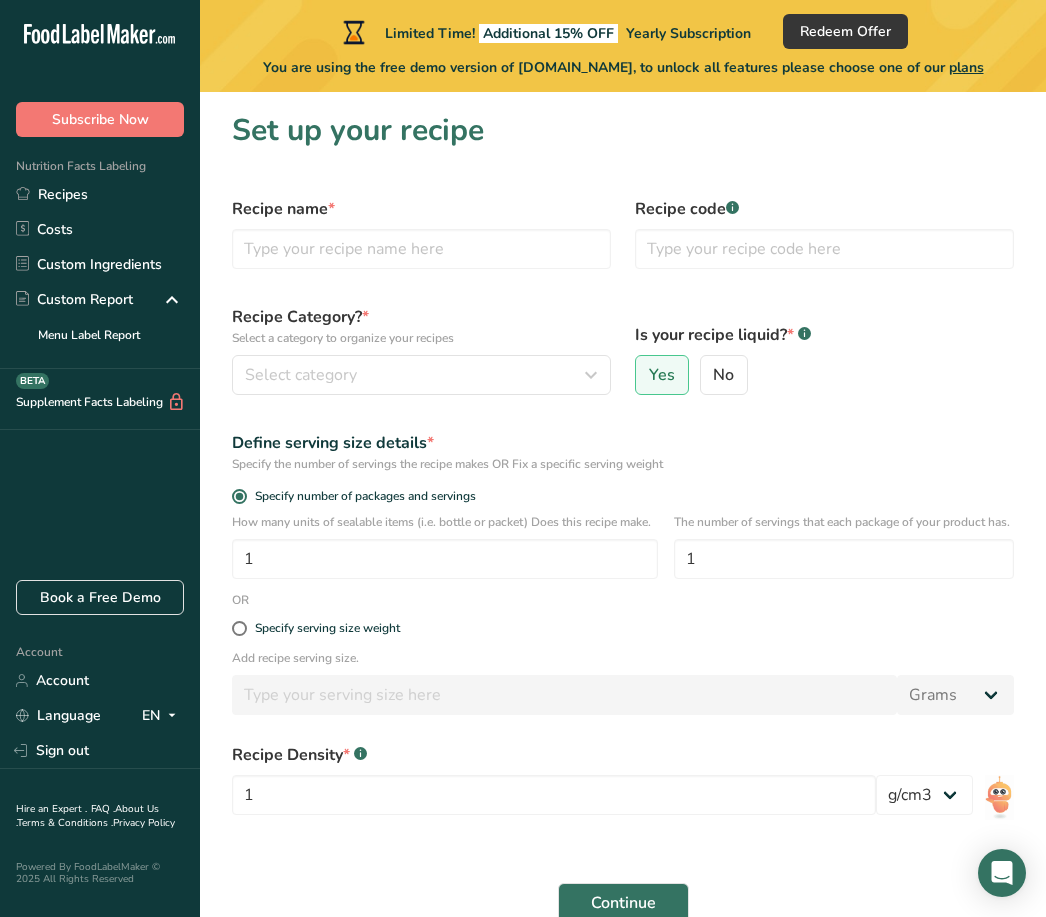 click at bounding box center [591, 375] 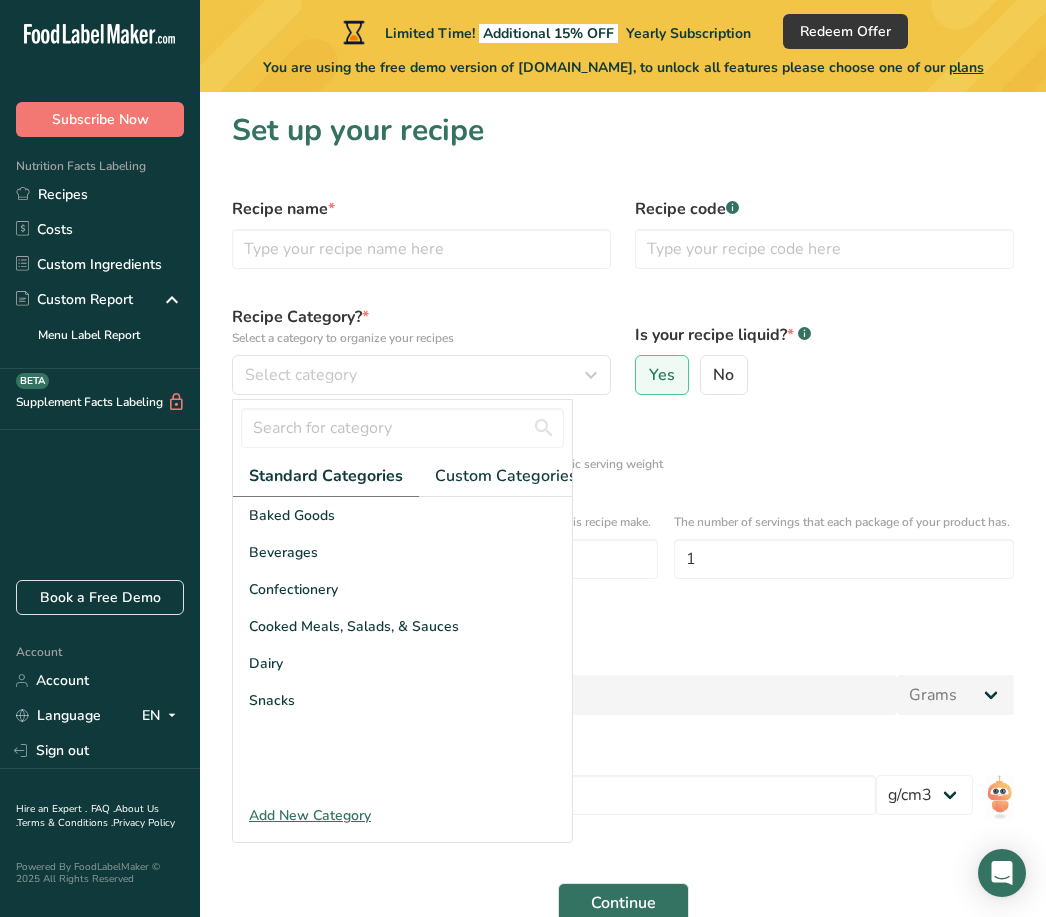 click on "Add New Category" at bounding box center [402, 815] 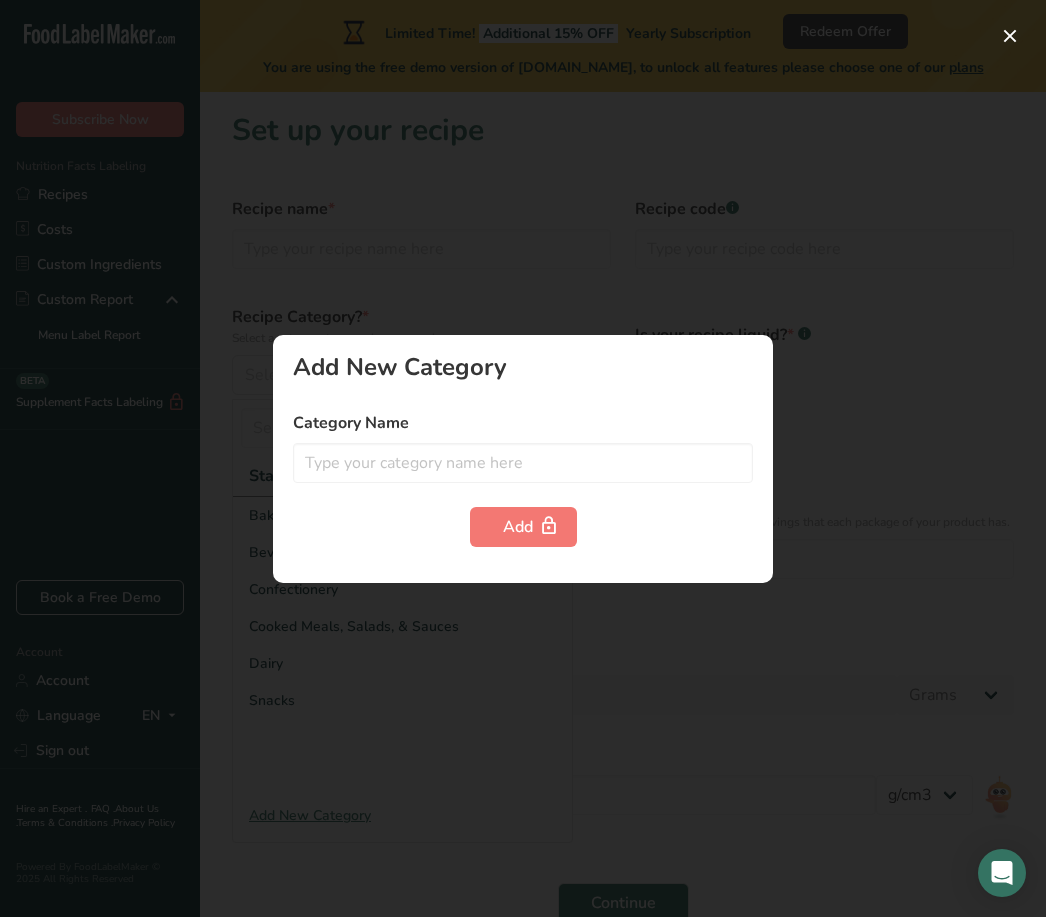 click on "Add" at bounding box center [523, 527] 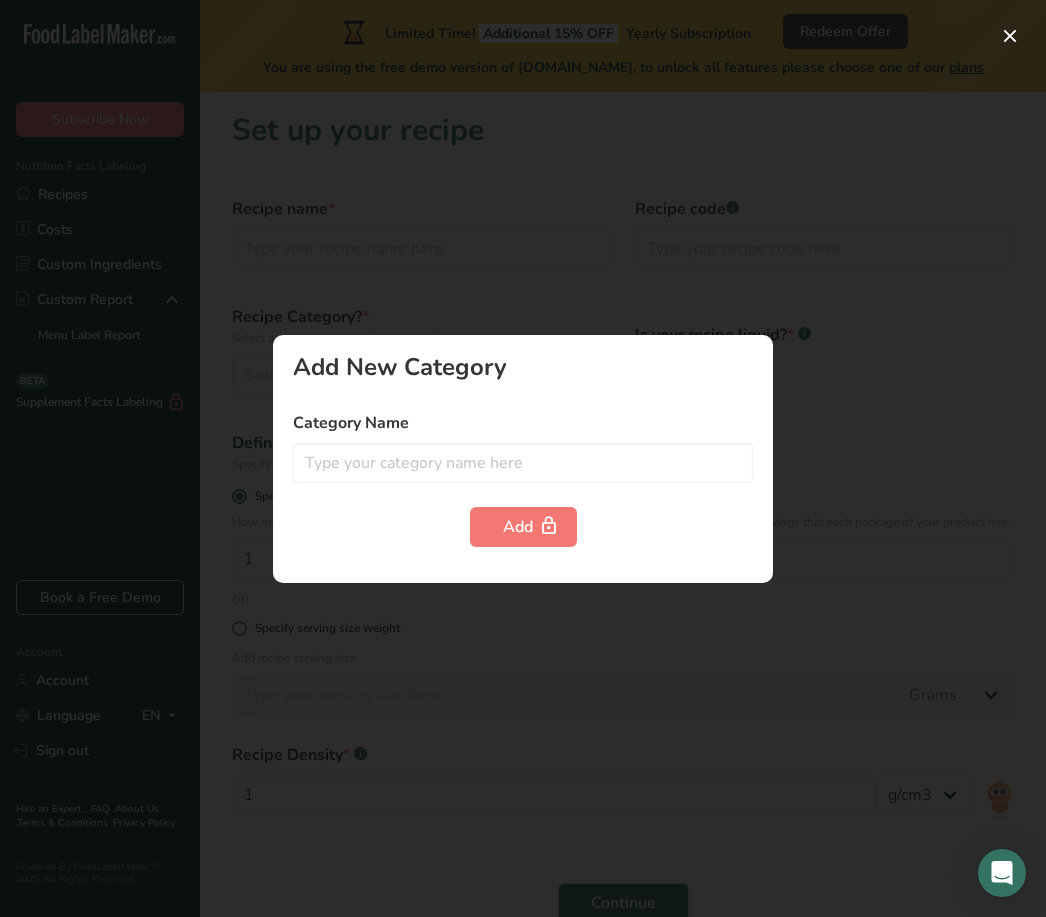 click at bounding box center [549, 526] 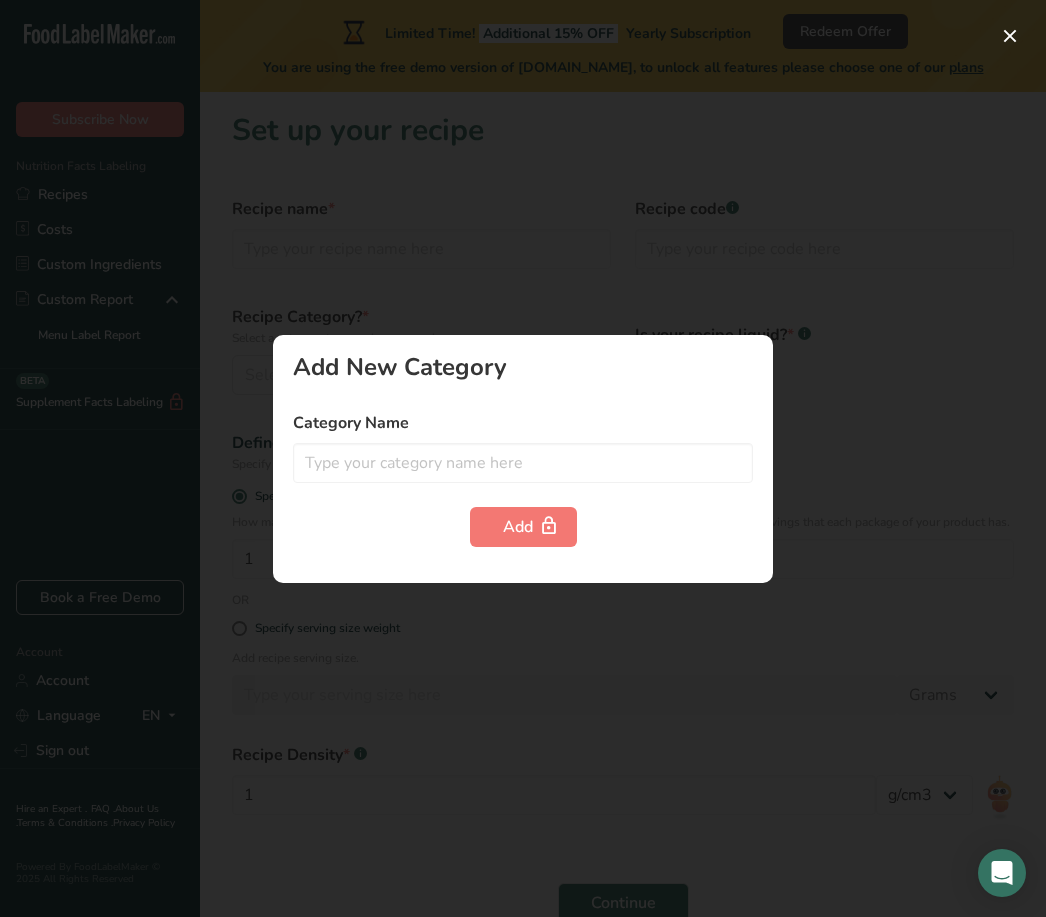 click on "Category Name" at bounding box center (523, 423) 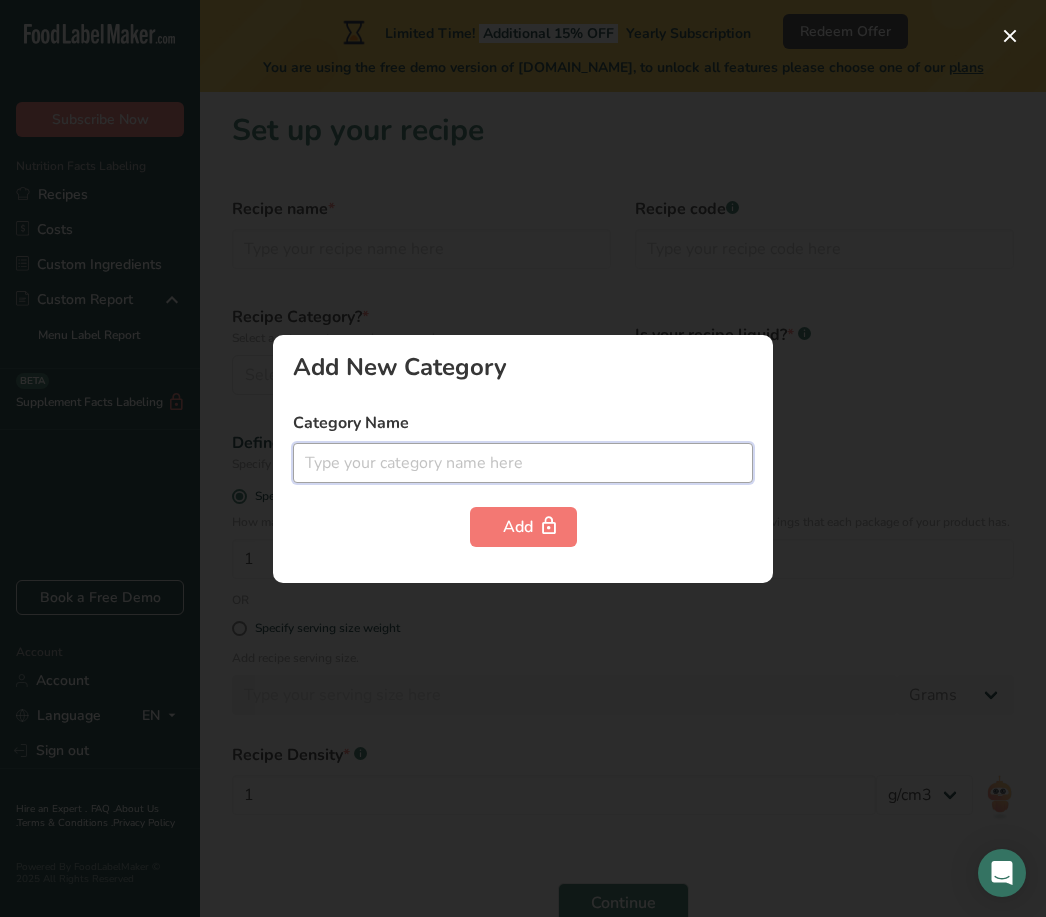 click at bounding box center [523, 463] 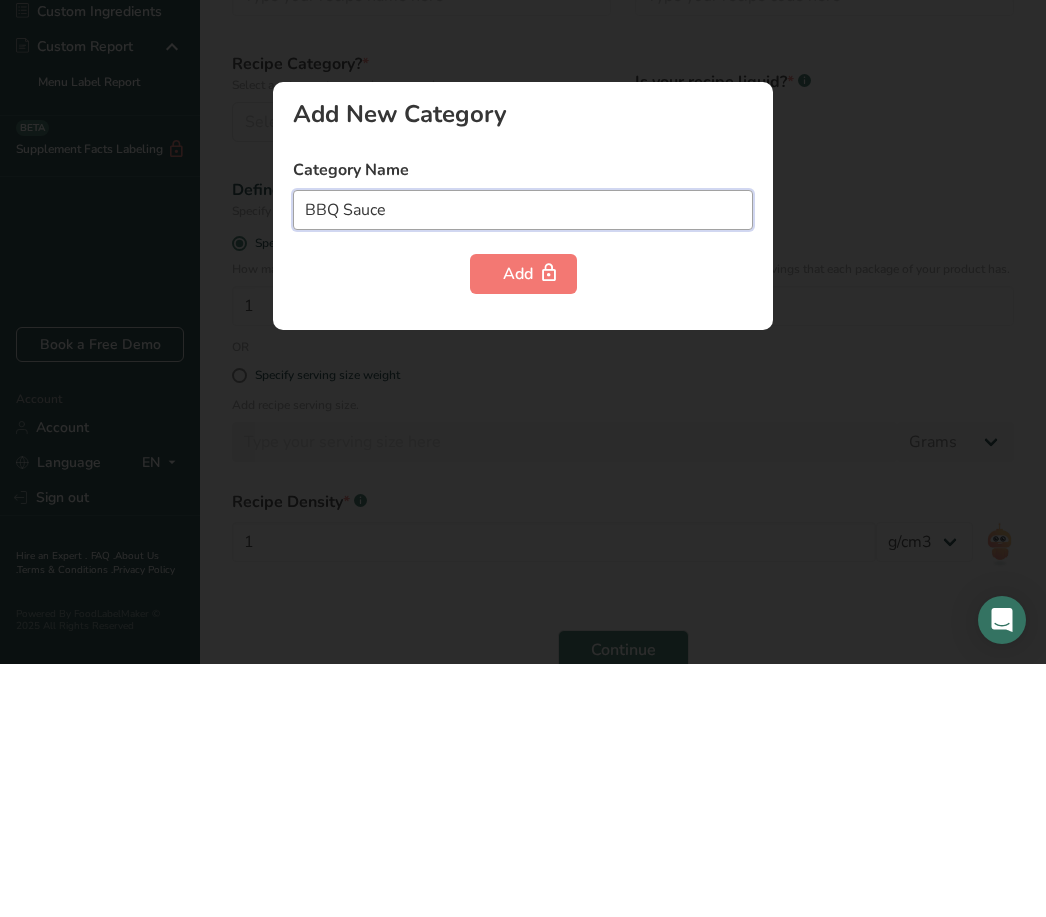 type on "BBQ Sauce" 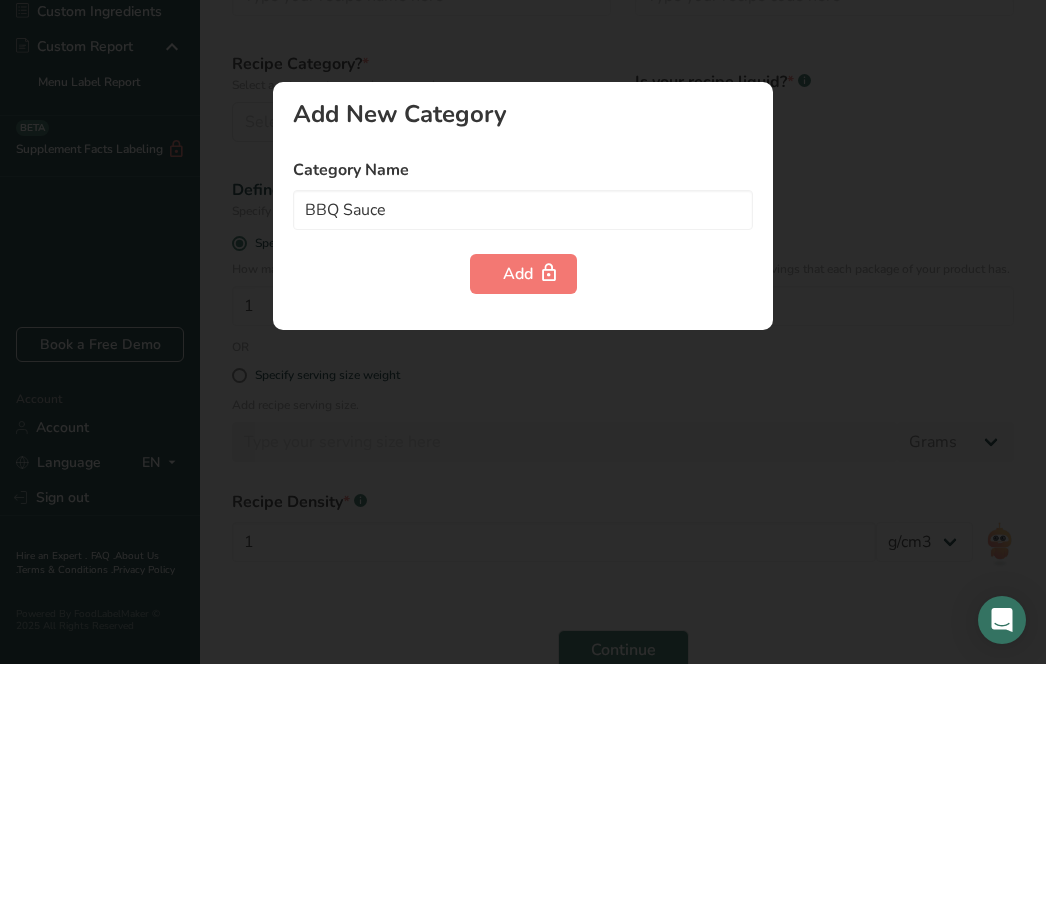 click on "Add" at bounding box center (523, 527) 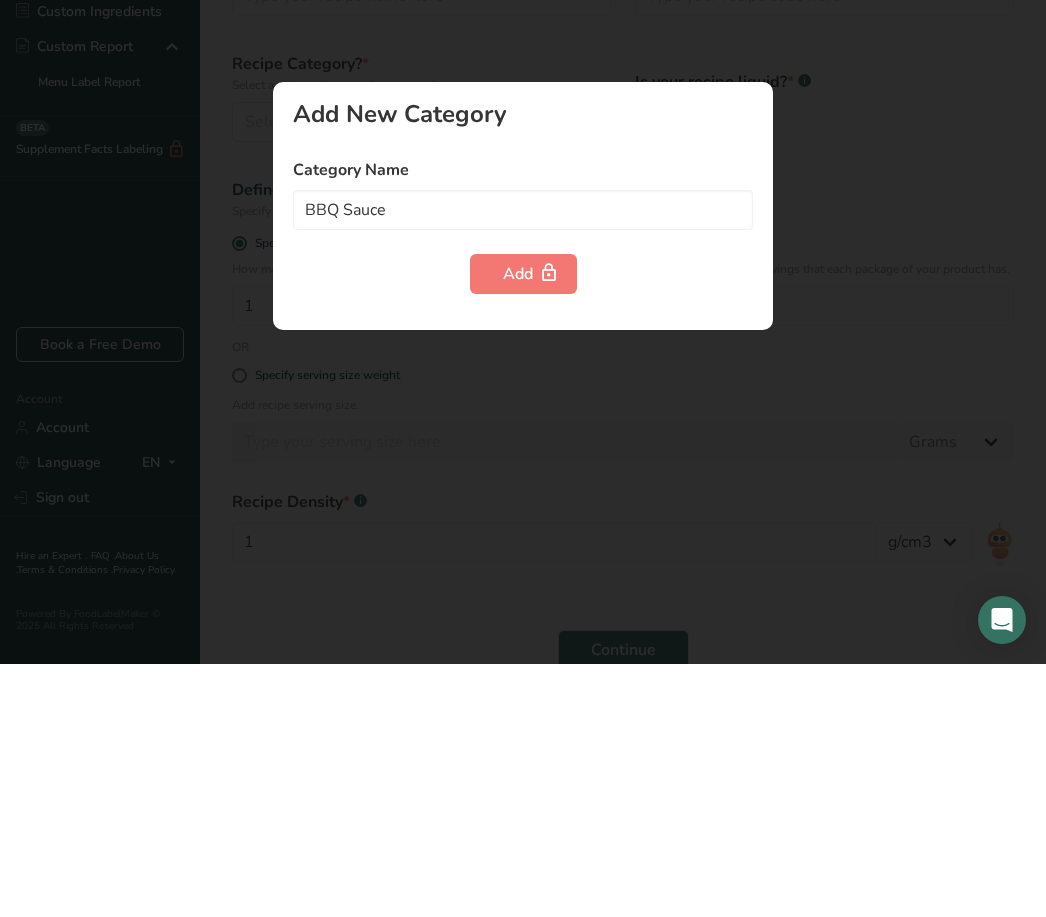scroll, scrollTop: 144, scrollLeft: 0, axis: vertical 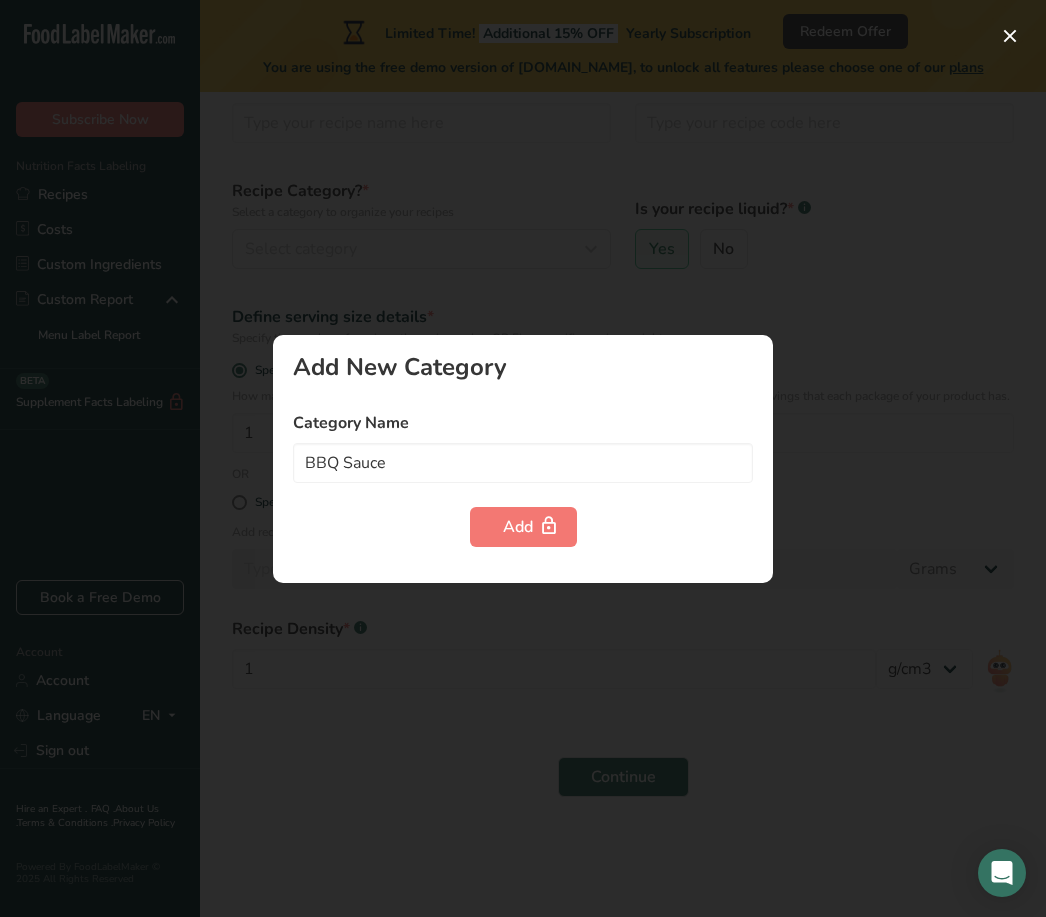 click on "Add" at bounding box center [523, 527] 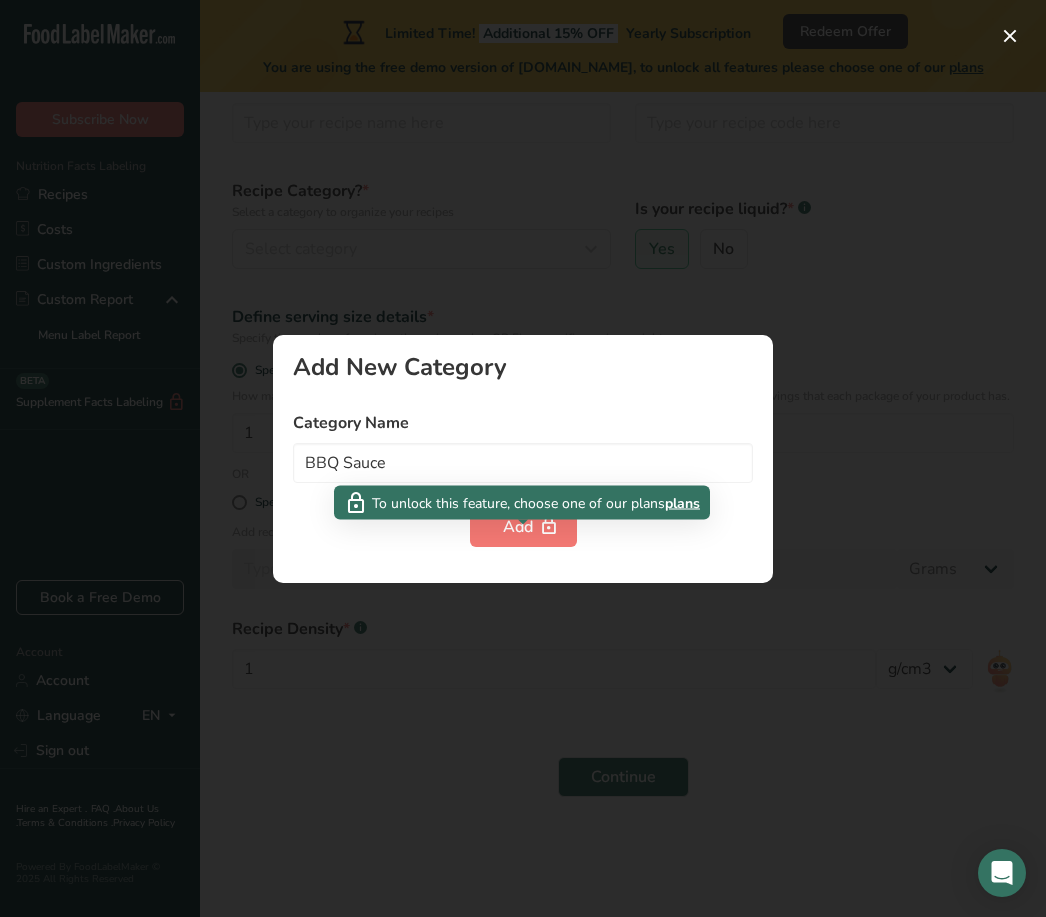 click on "To unlock this feature, choose one of our plans
plans" at bounding box center [522, 503] 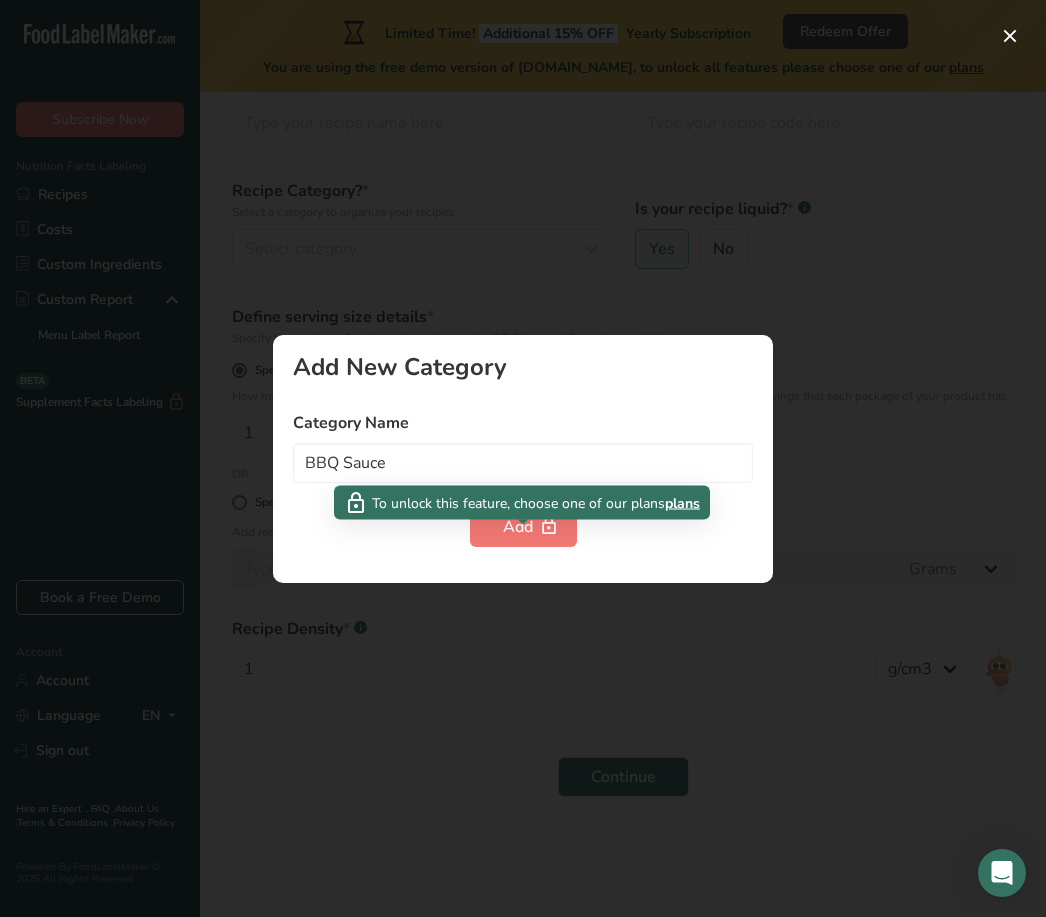 click at bounding box center (549, 526) 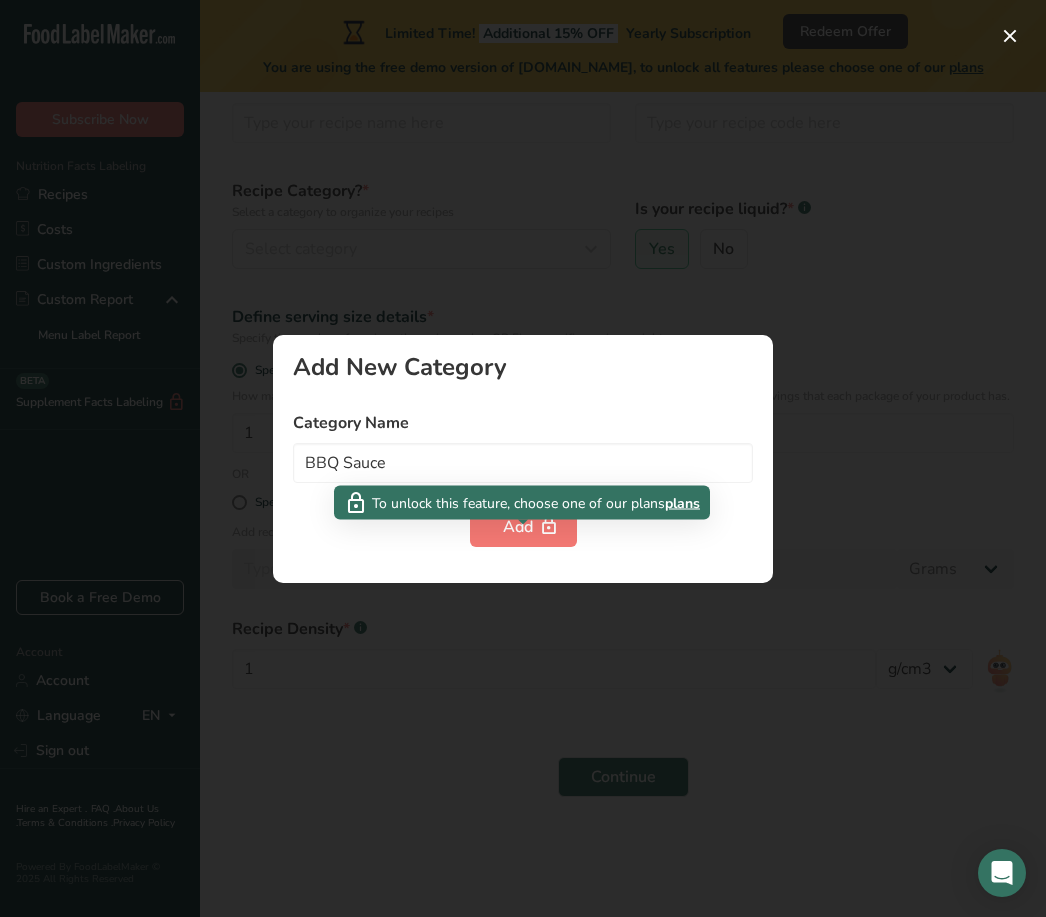 click at bounding box center (523, 458) 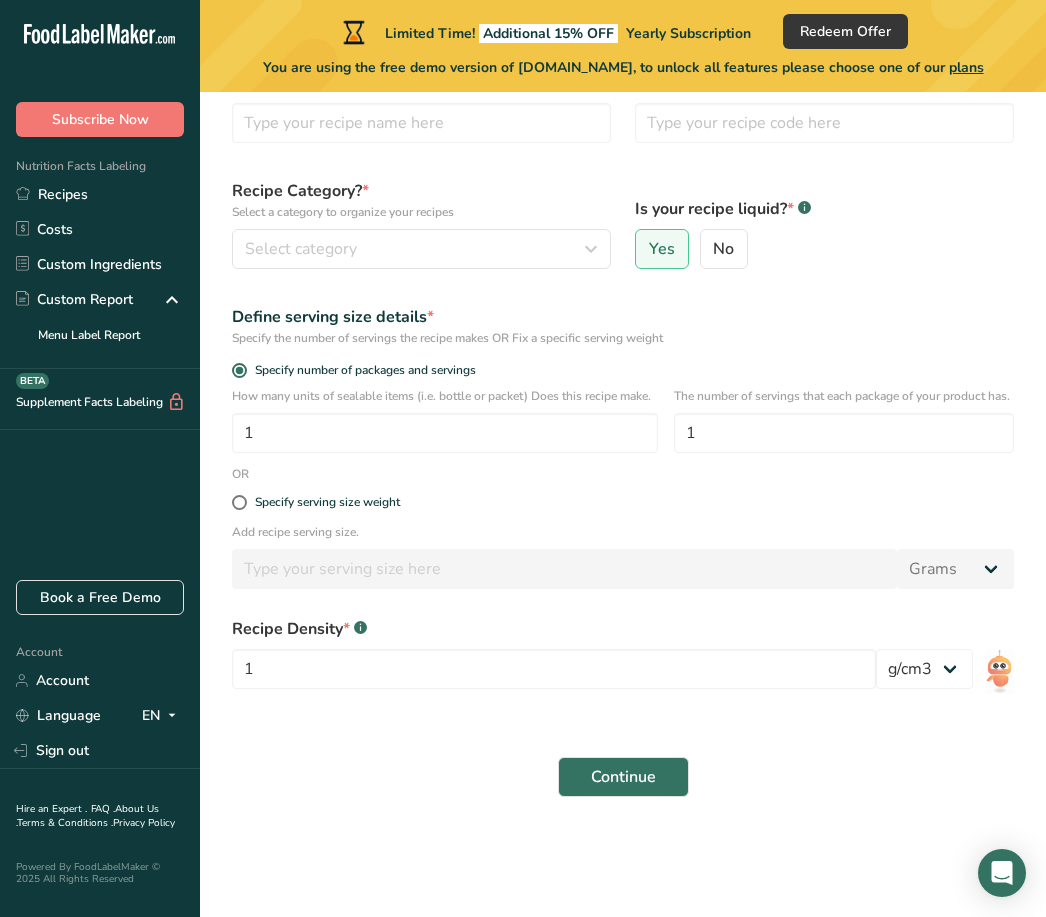 type 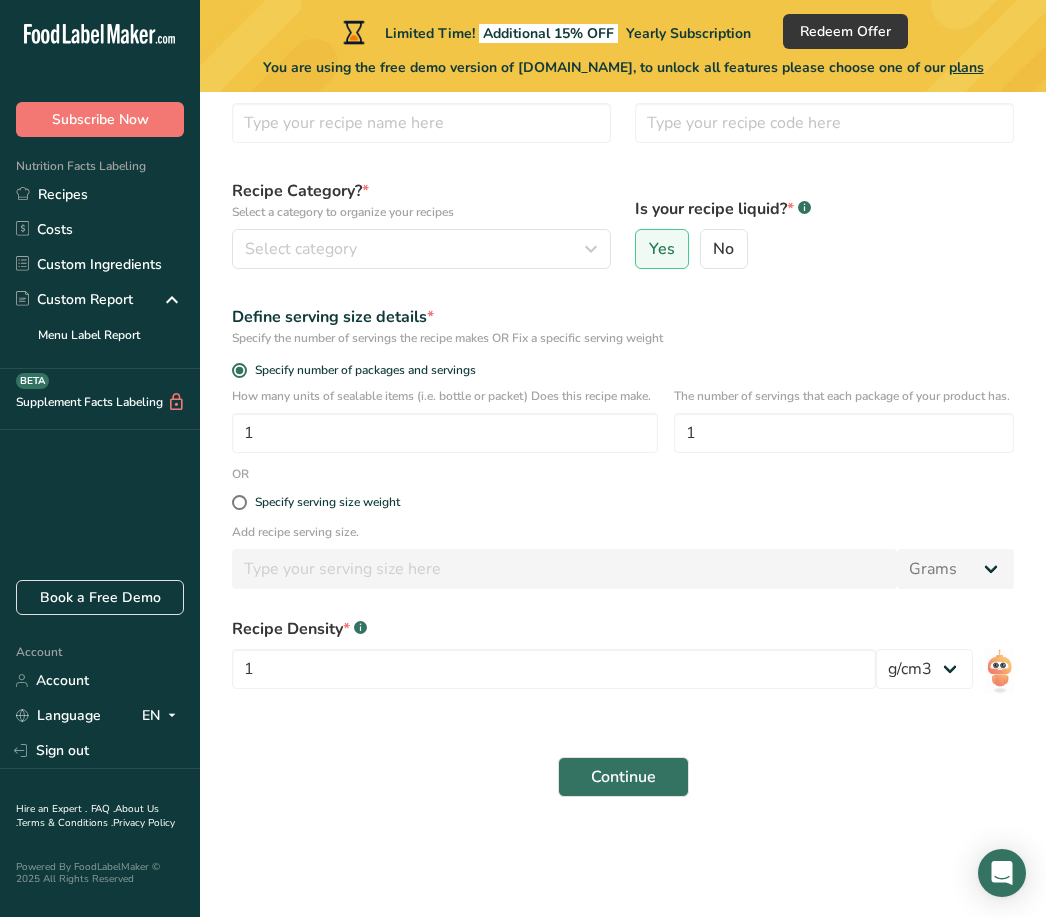 click at bounding box center (523, 458) 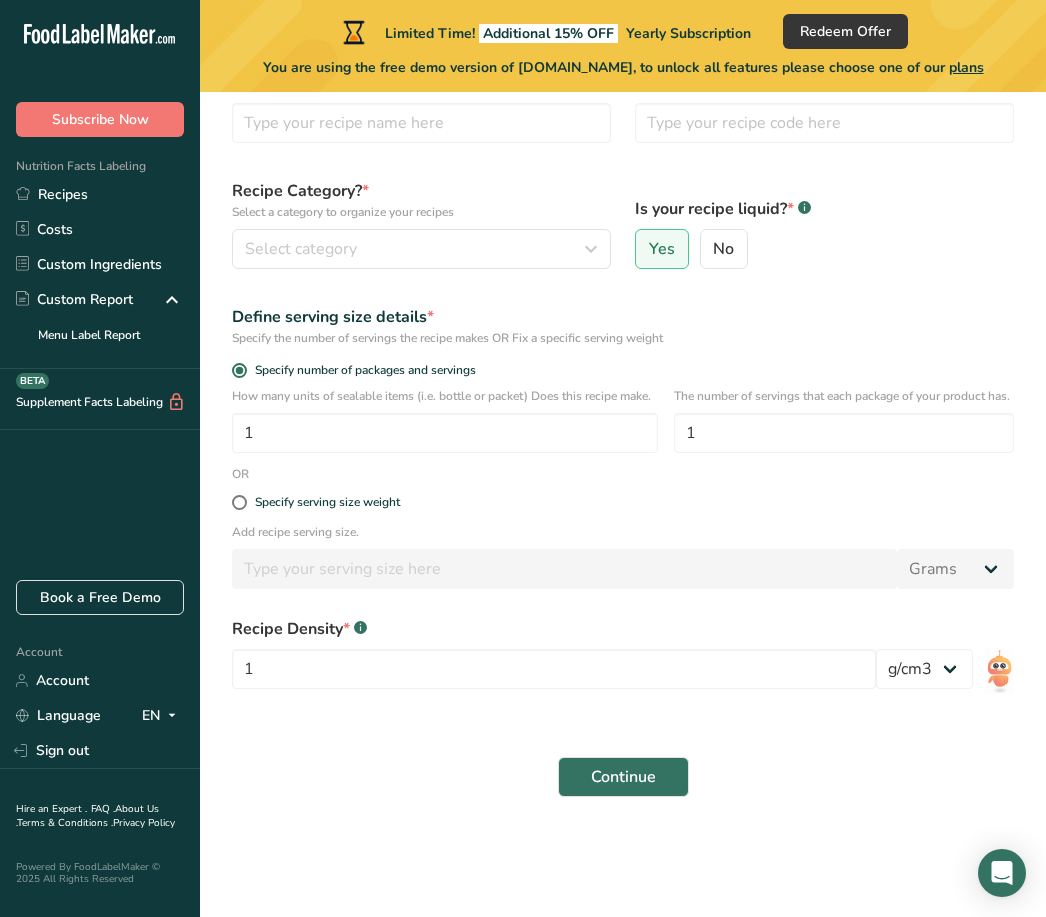 click at bounding box center [591, 249] 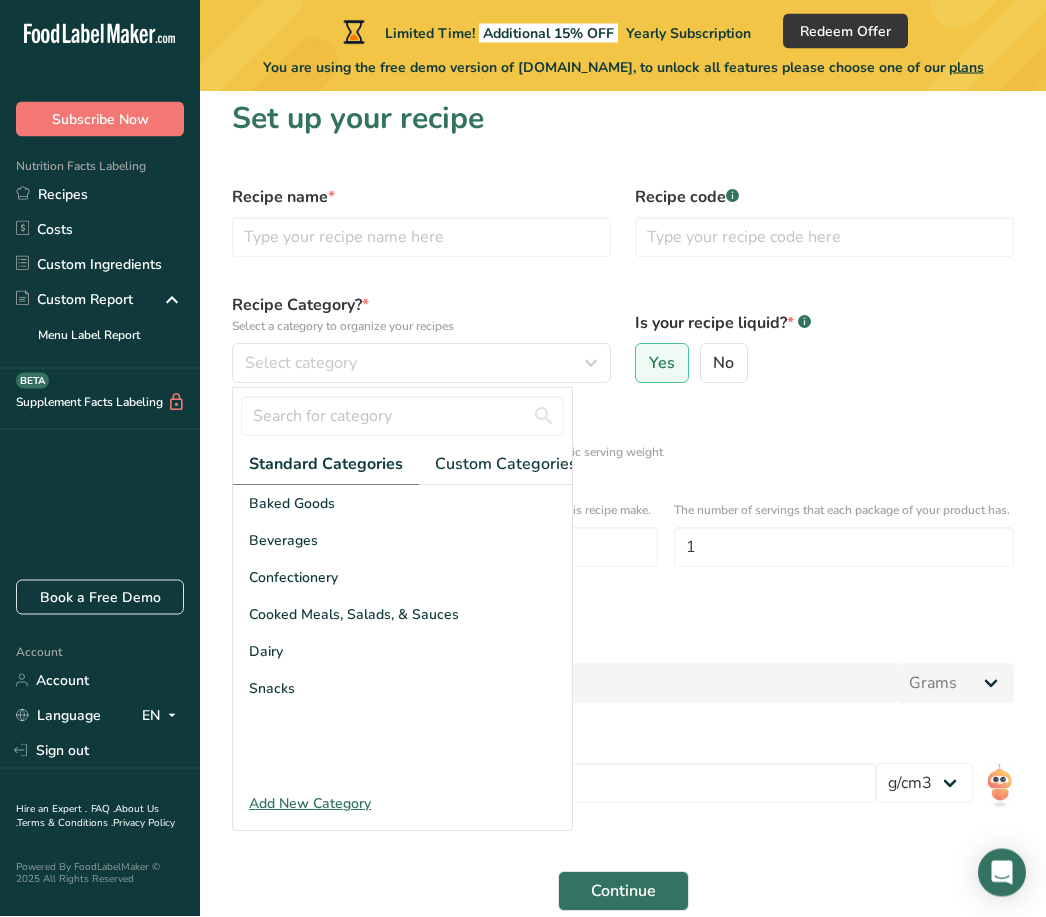 scroll, scrollTop: 0, scrollLeft: 0, axis: both 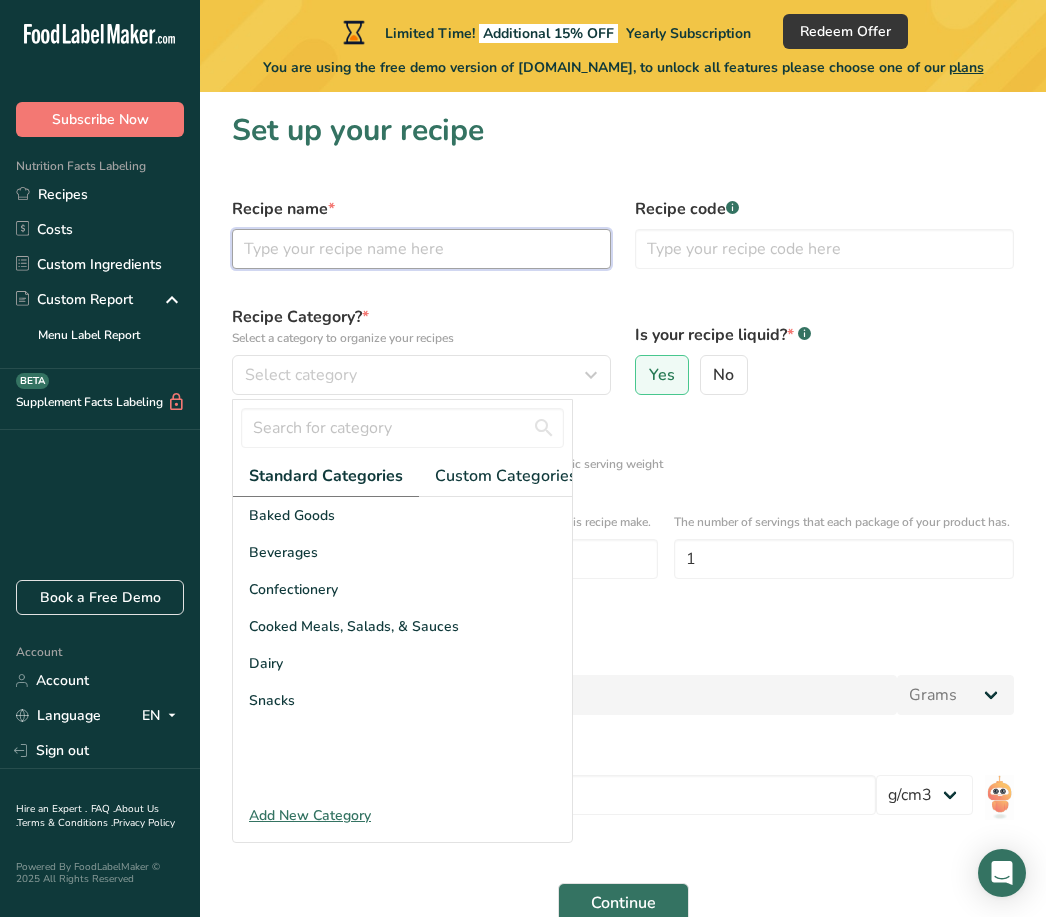 click at bounding box center (421, 249) 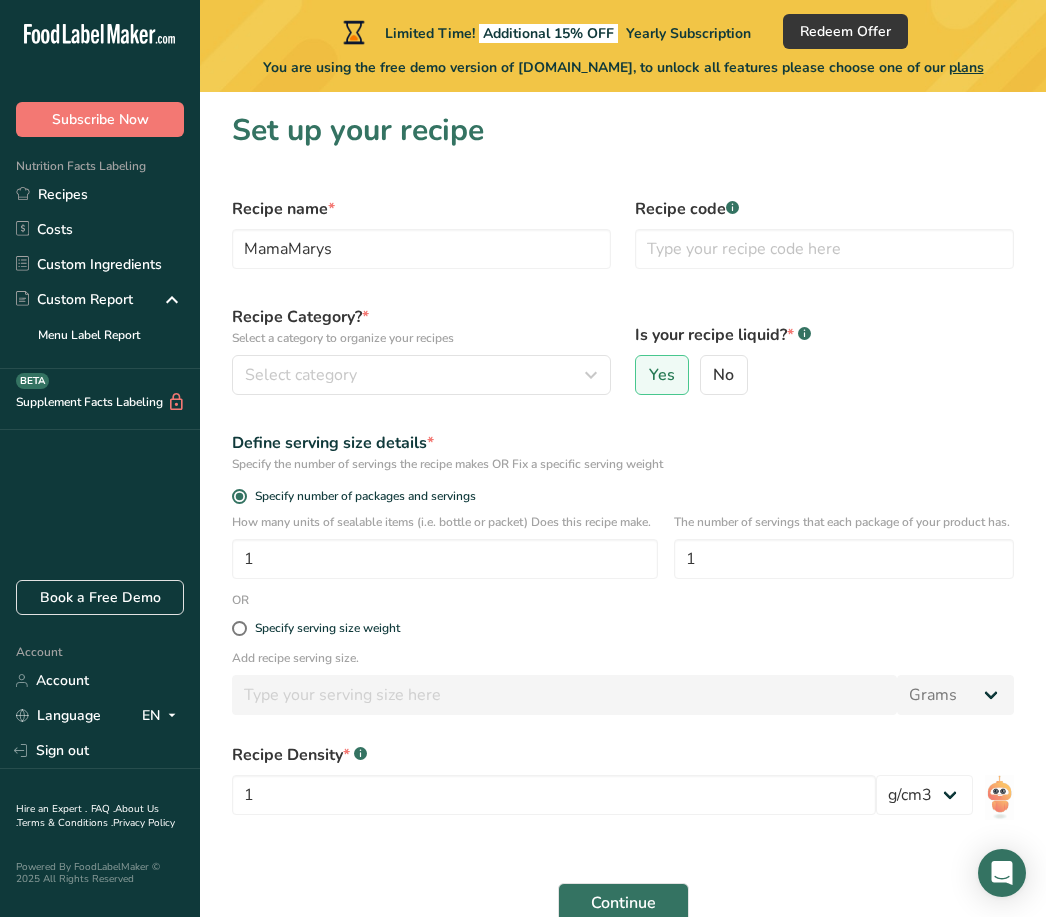 click on "Yes   No" at bounding box center (824, 375) 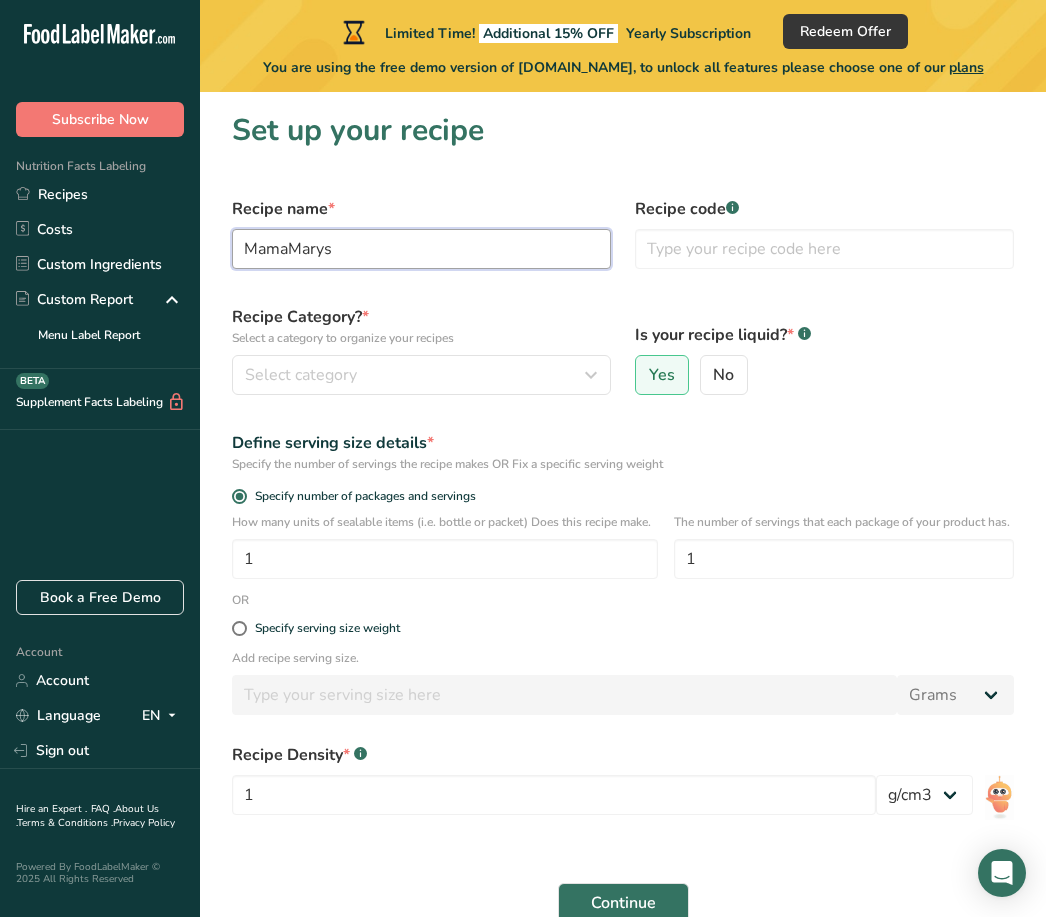 click on "MamaMarys" at bounding box center (421, 249) 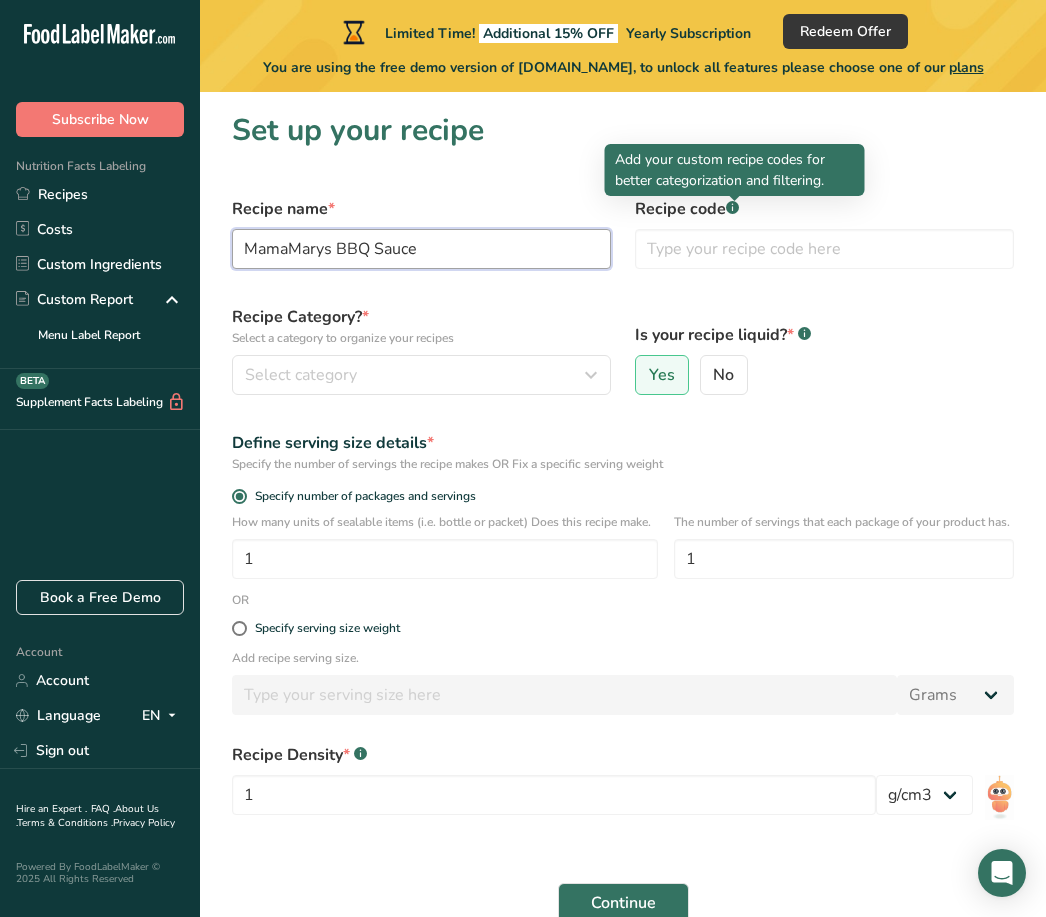 type on "MamaMarys BBQ Sauce" 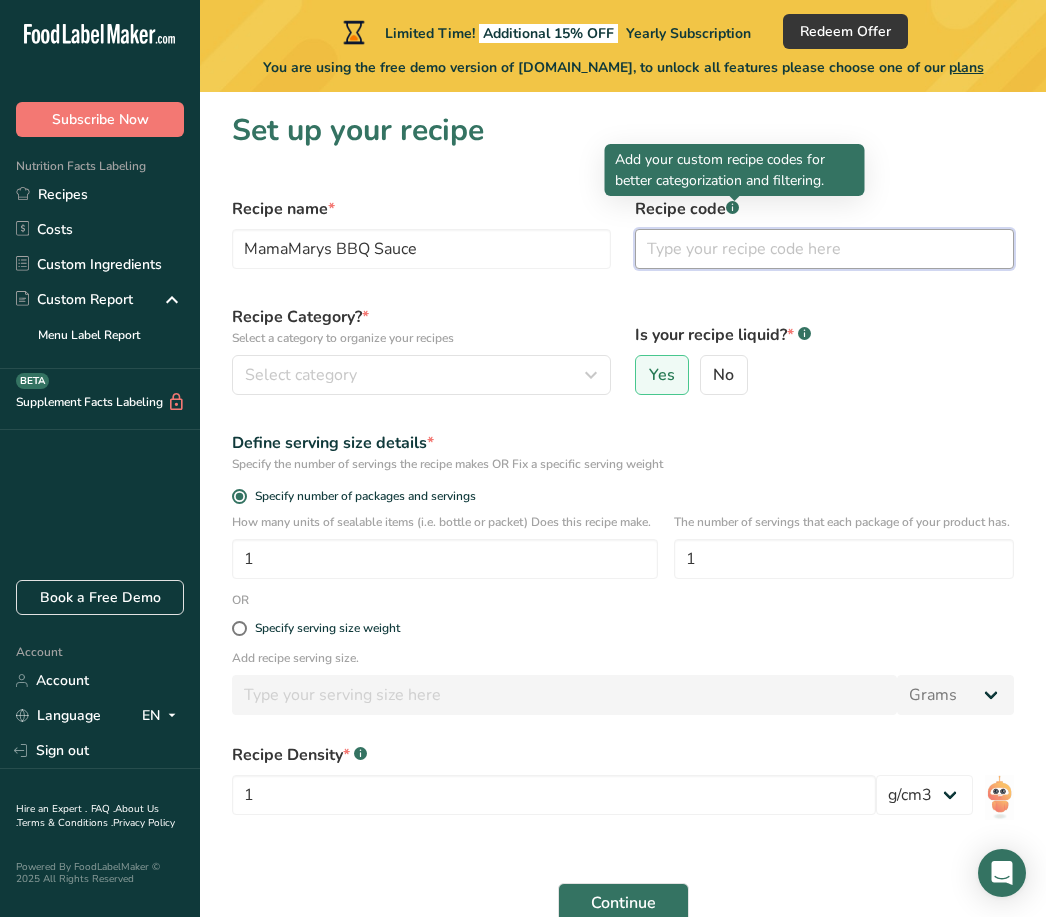 click at bounding box center [824, 249] 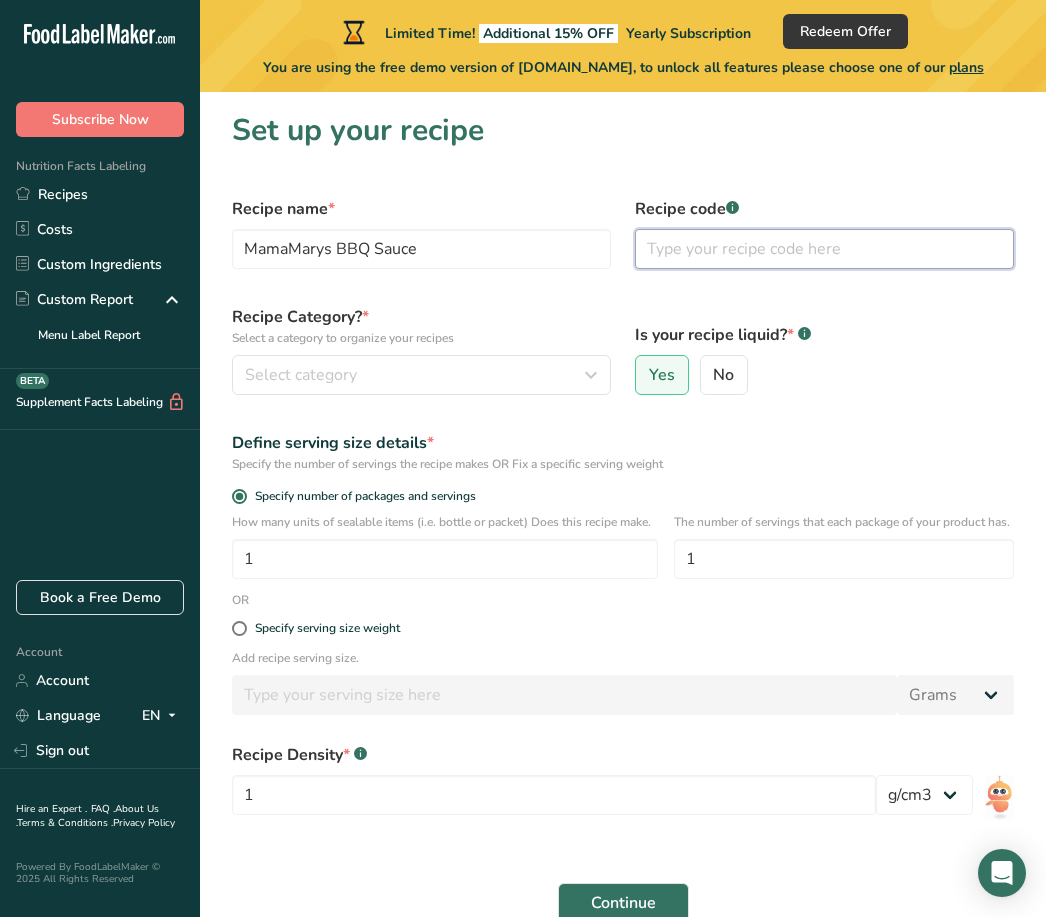 type on "1" 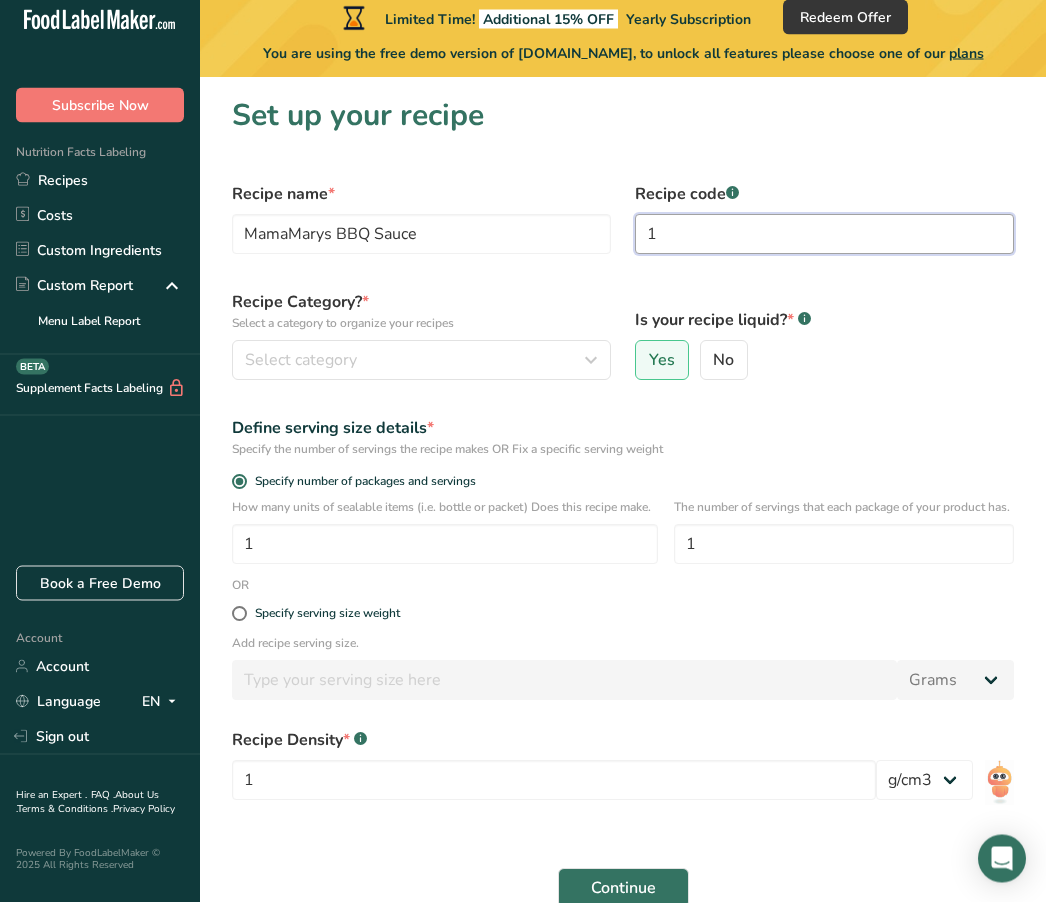 type 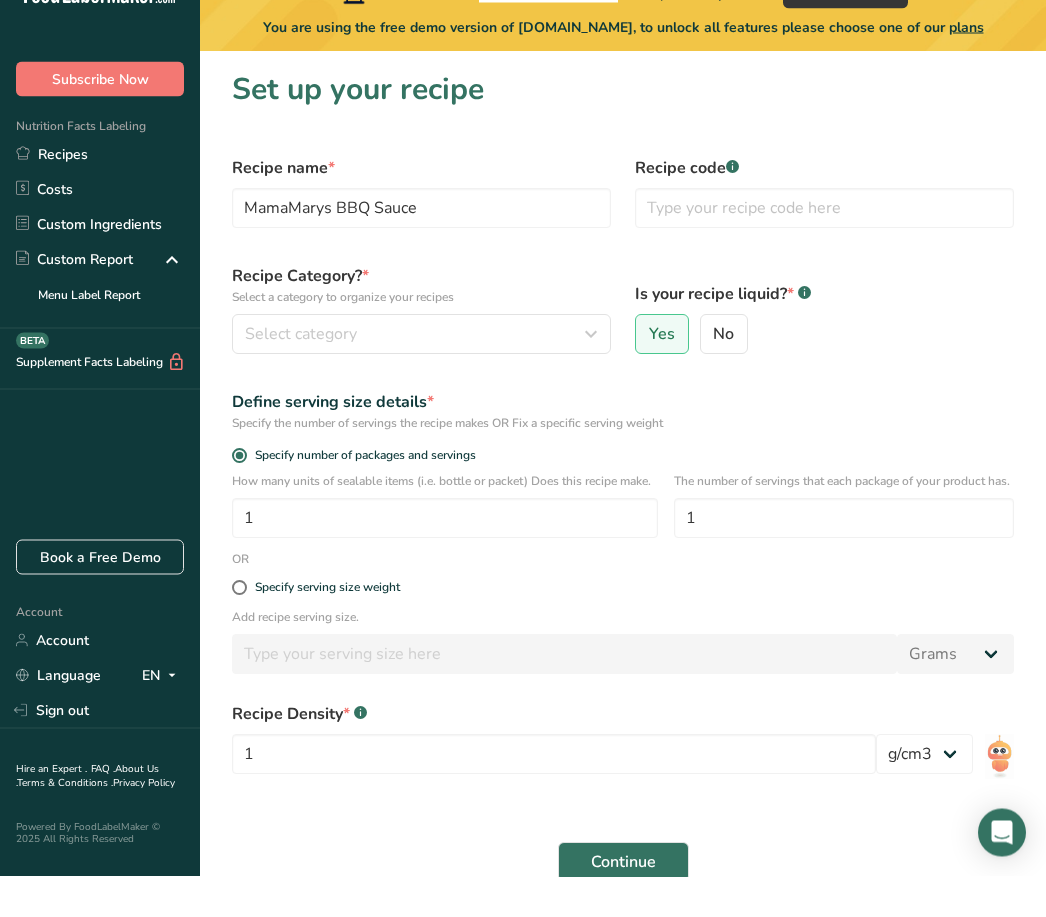 click on "Select category" at bounding box center (415, 375) 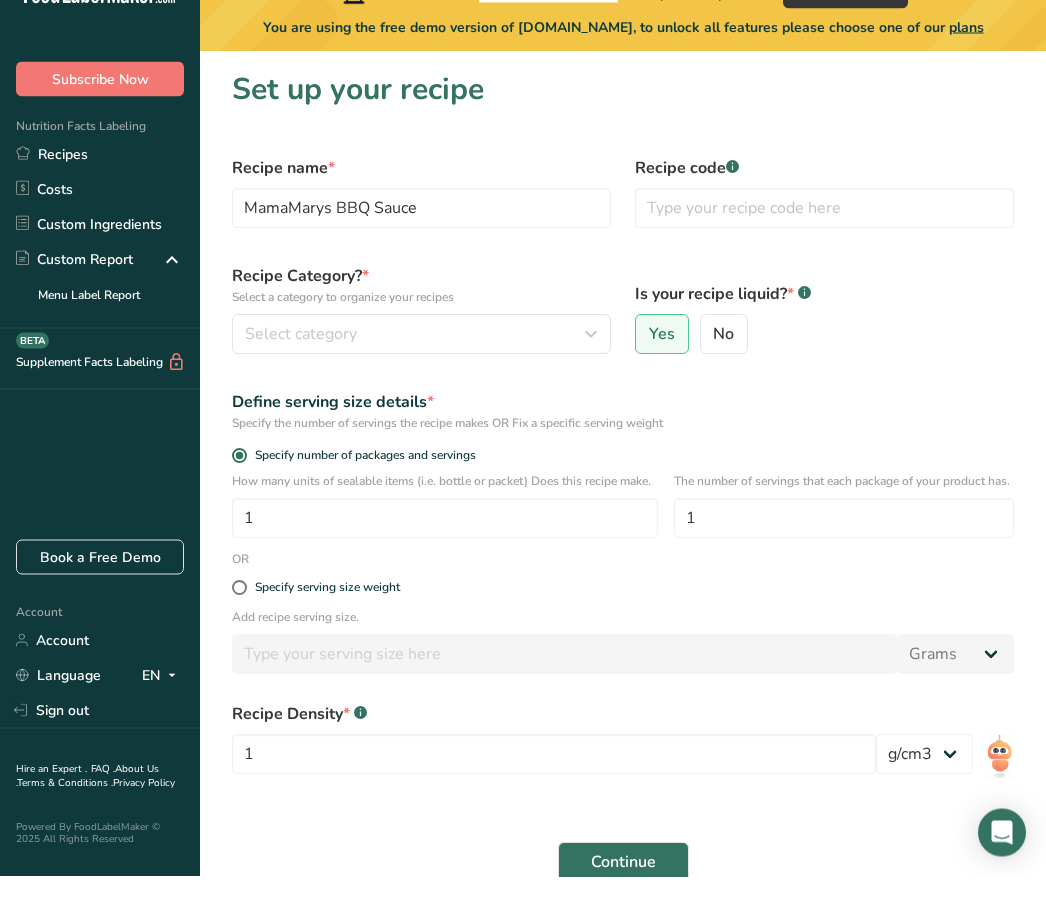 scroll, scrollTop: 41, scrollLeft: 0, axis: vertical 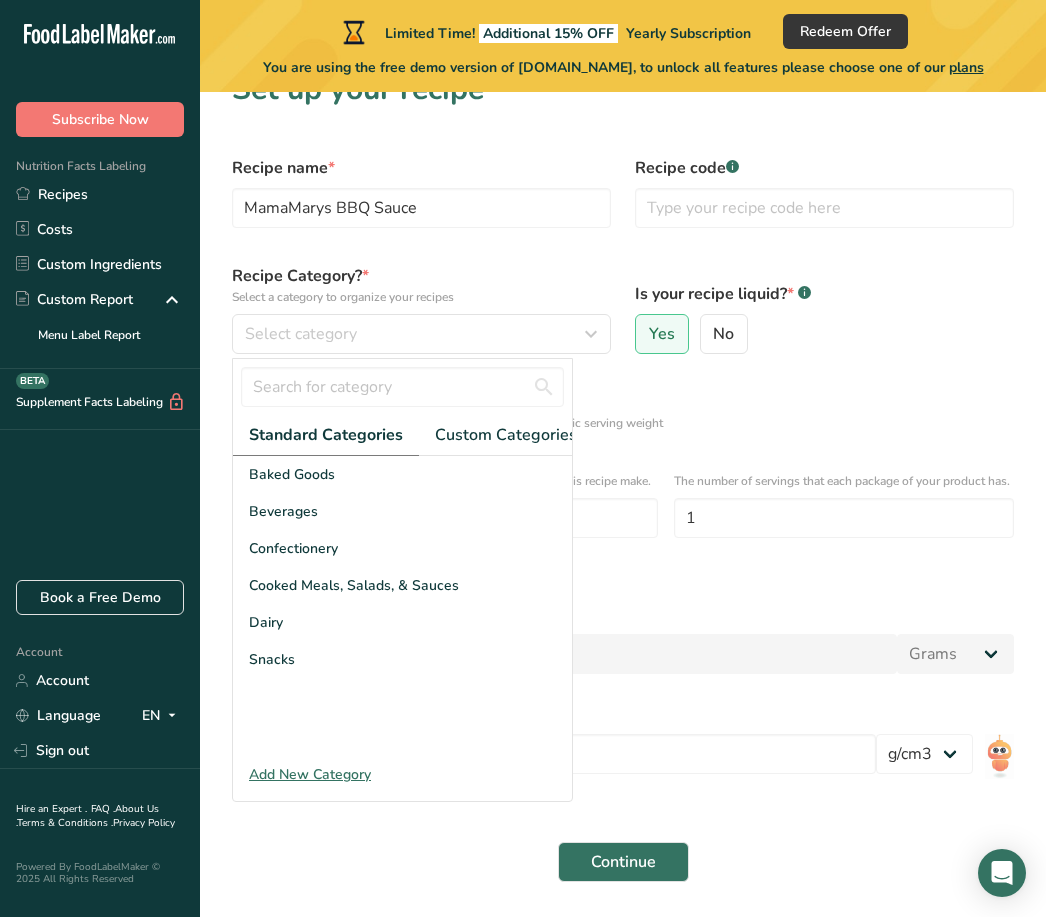 click on "Add New Category" at bounding box center (402, 774) 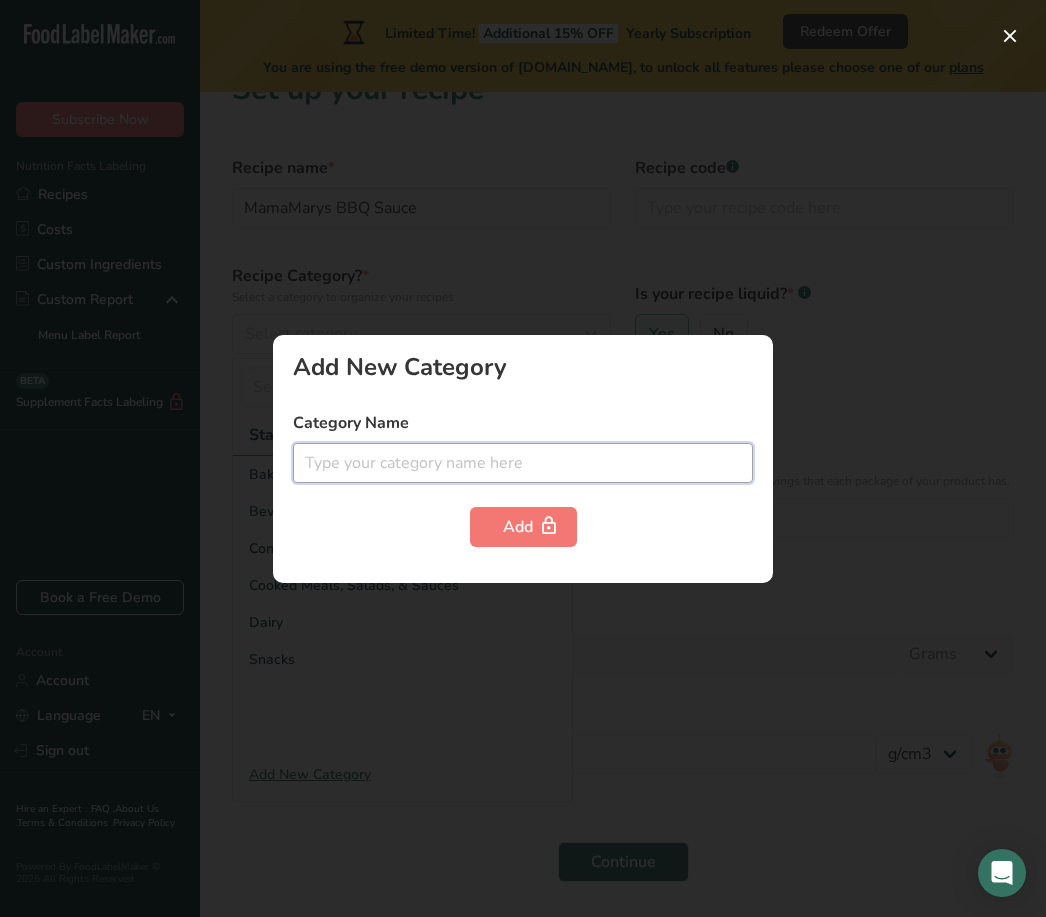 click at bounding box center (523, 463) 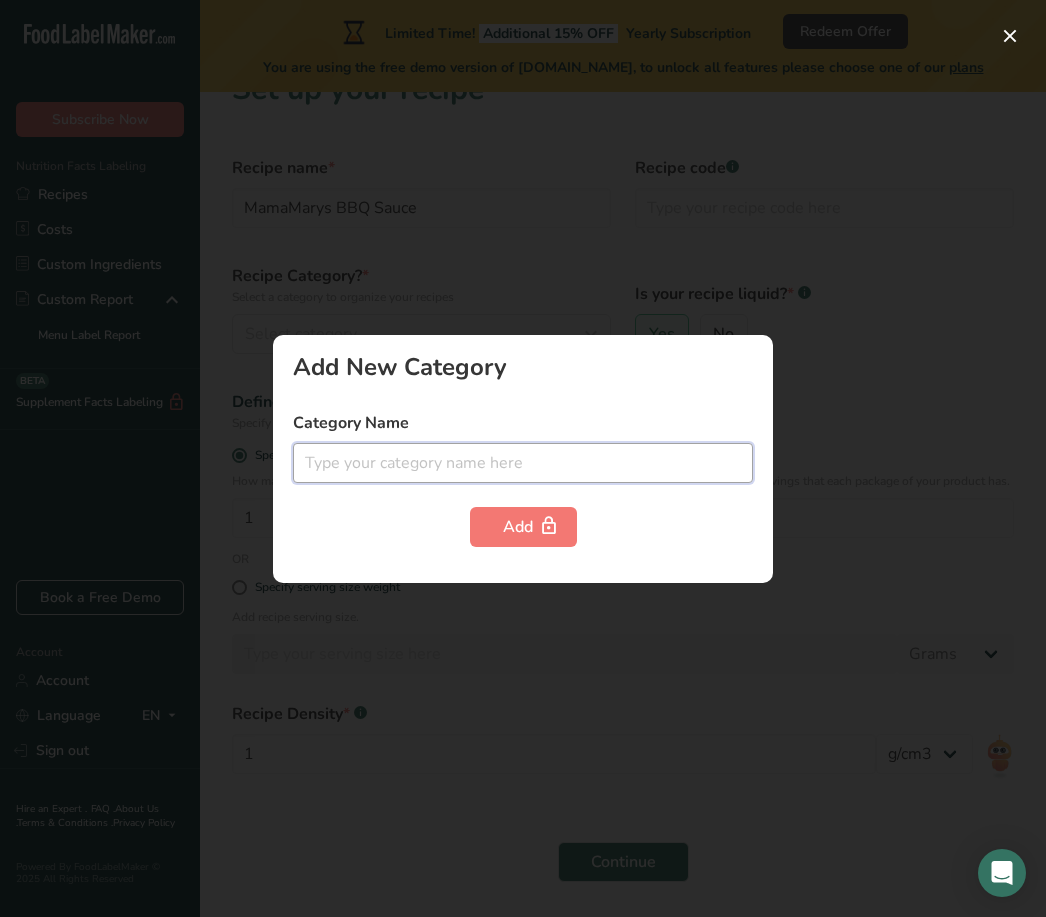 scroll, scrollTop: 40, scrollLeft: 0, axis: vertical 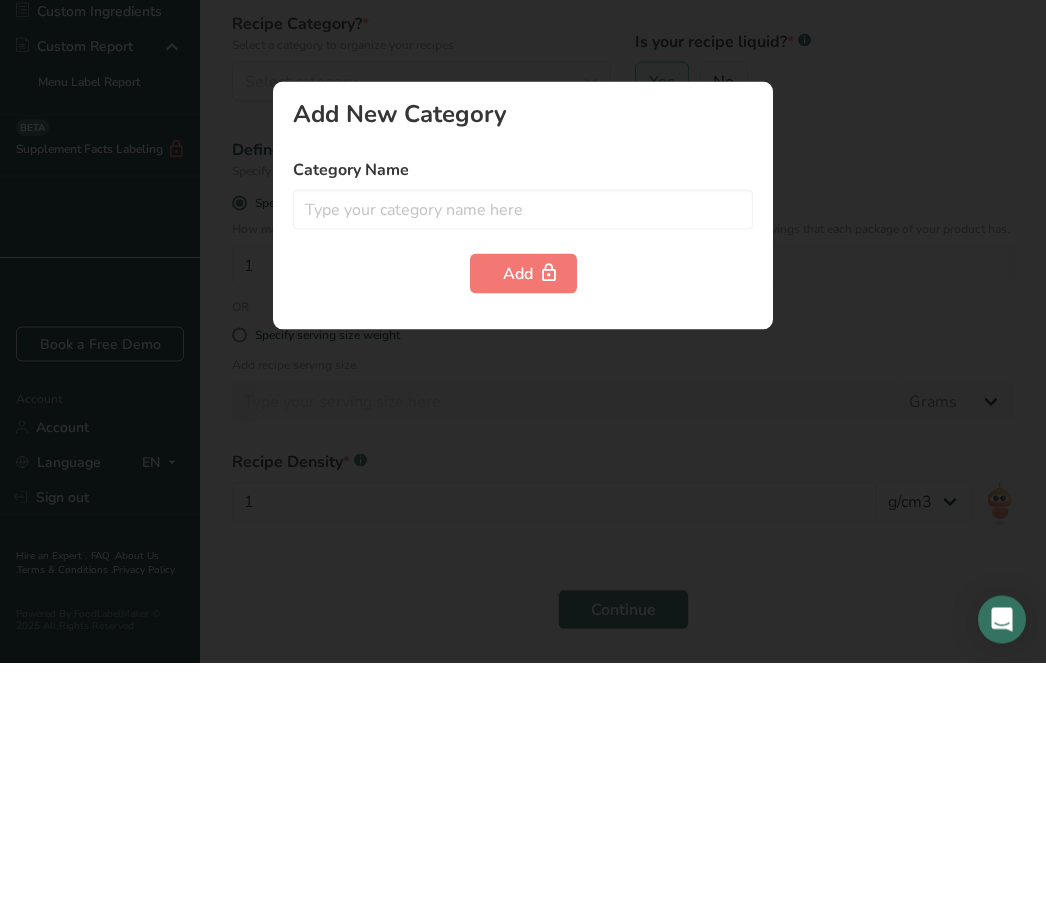 click at bounding box center (523, 458) 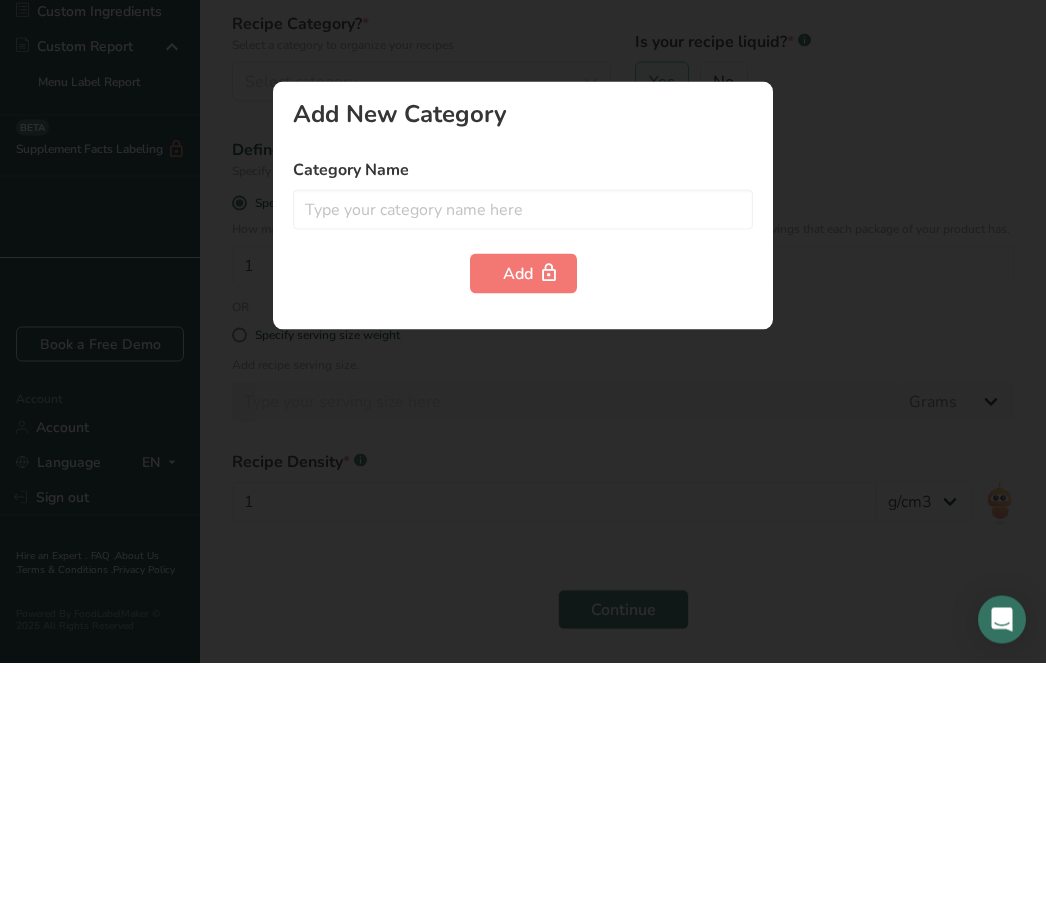 scroll, scrollTop: 80, scrollLeft: 0, axis: vertical 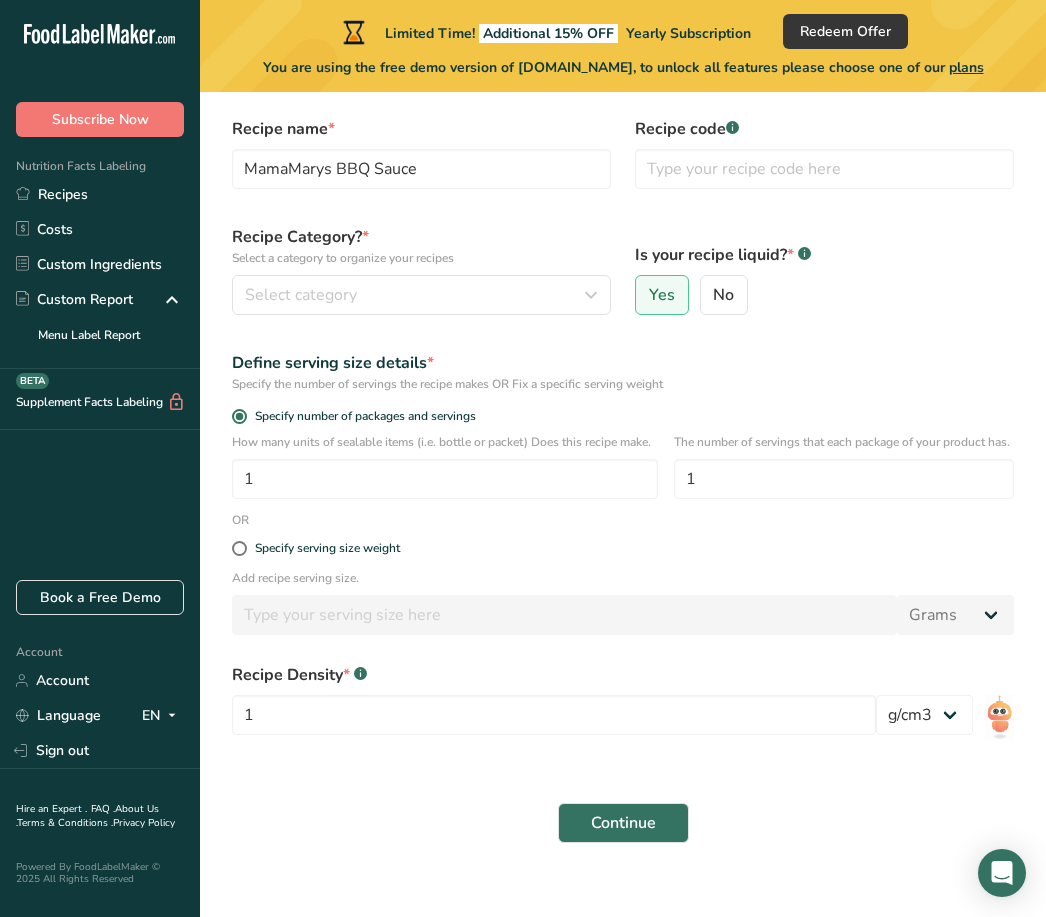 click on "Select a category to organize your recipes" at bounding box center (421, 258) 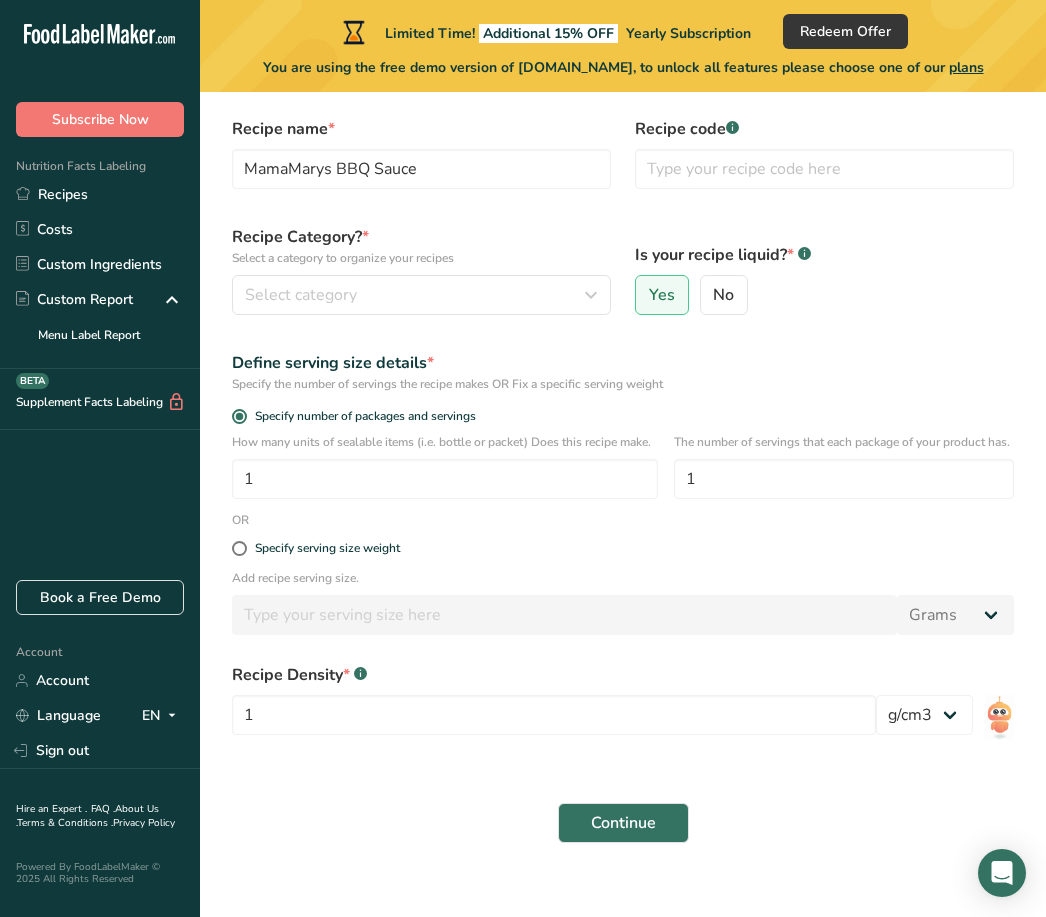click on "Recipe Category? *
Select a category to organize your recipes" at bounding box center [421, 246] 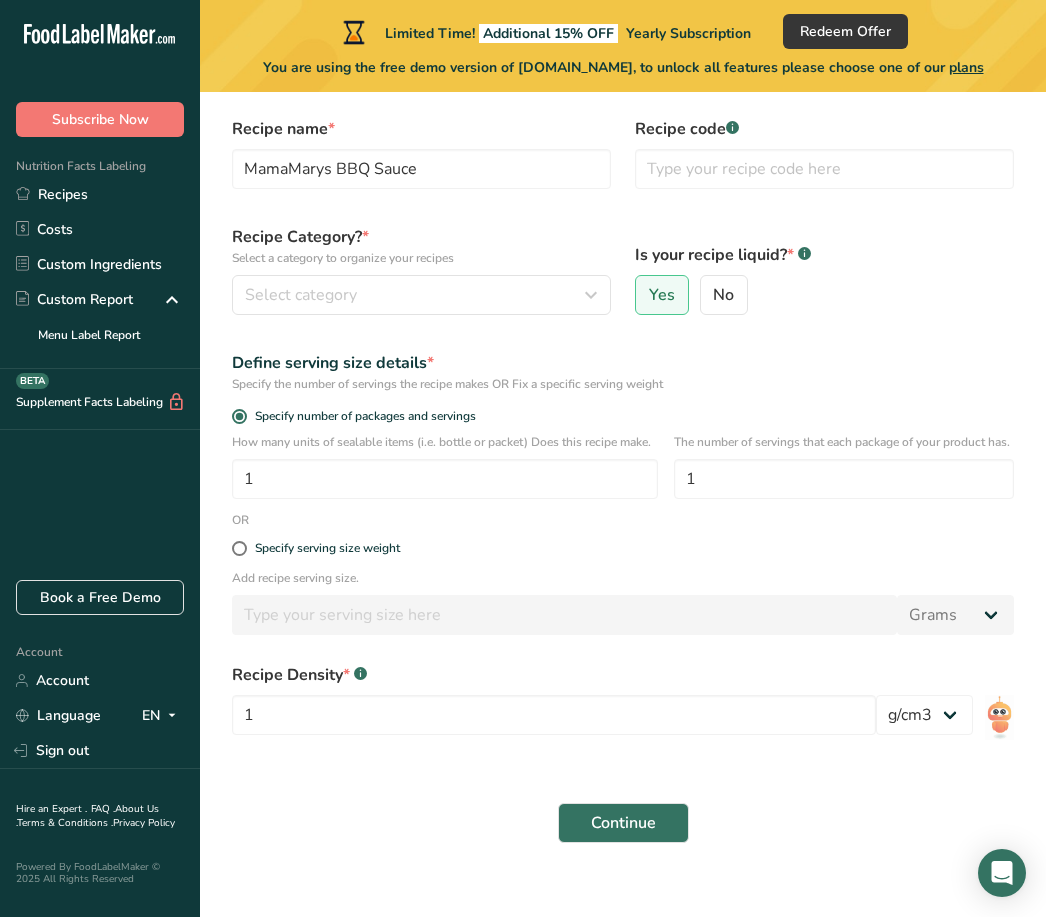 click on "Recipe Category? *
Select a category to organize your recipes" at bounding box center (421, 246) 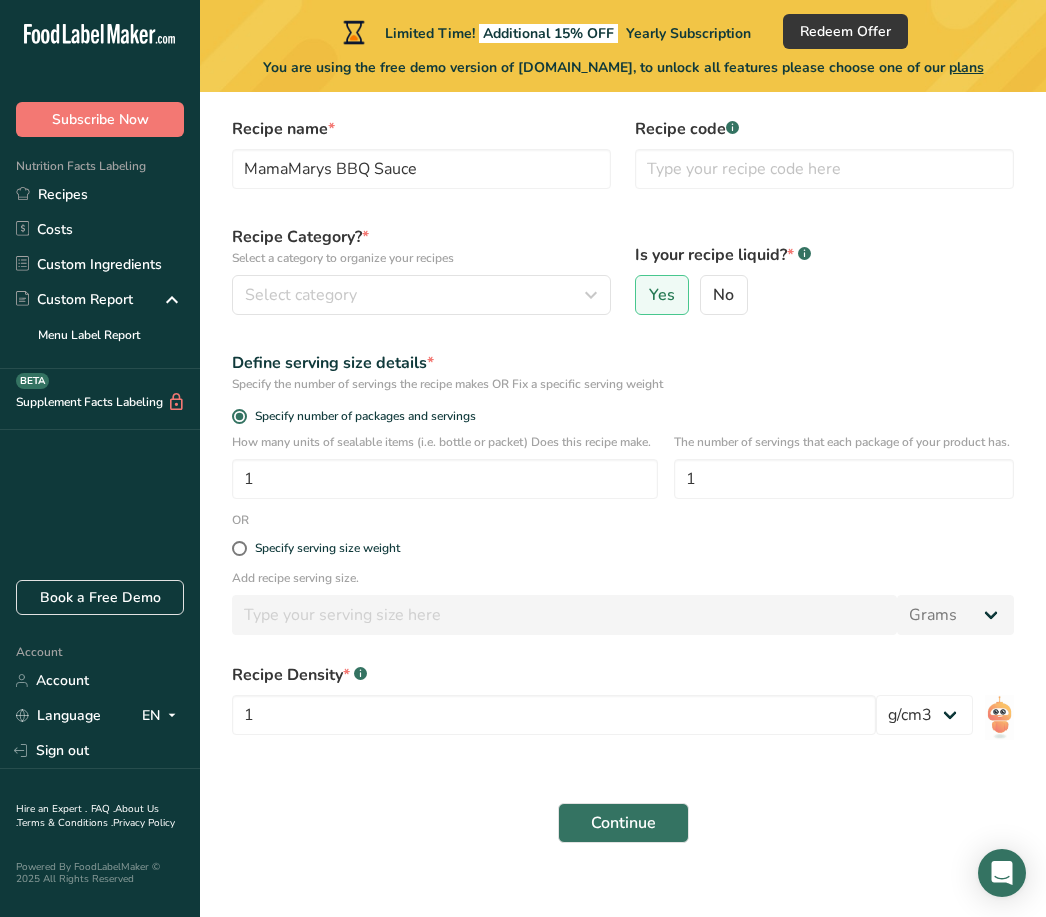 click on "Select category" at bounding box center [415, 295] 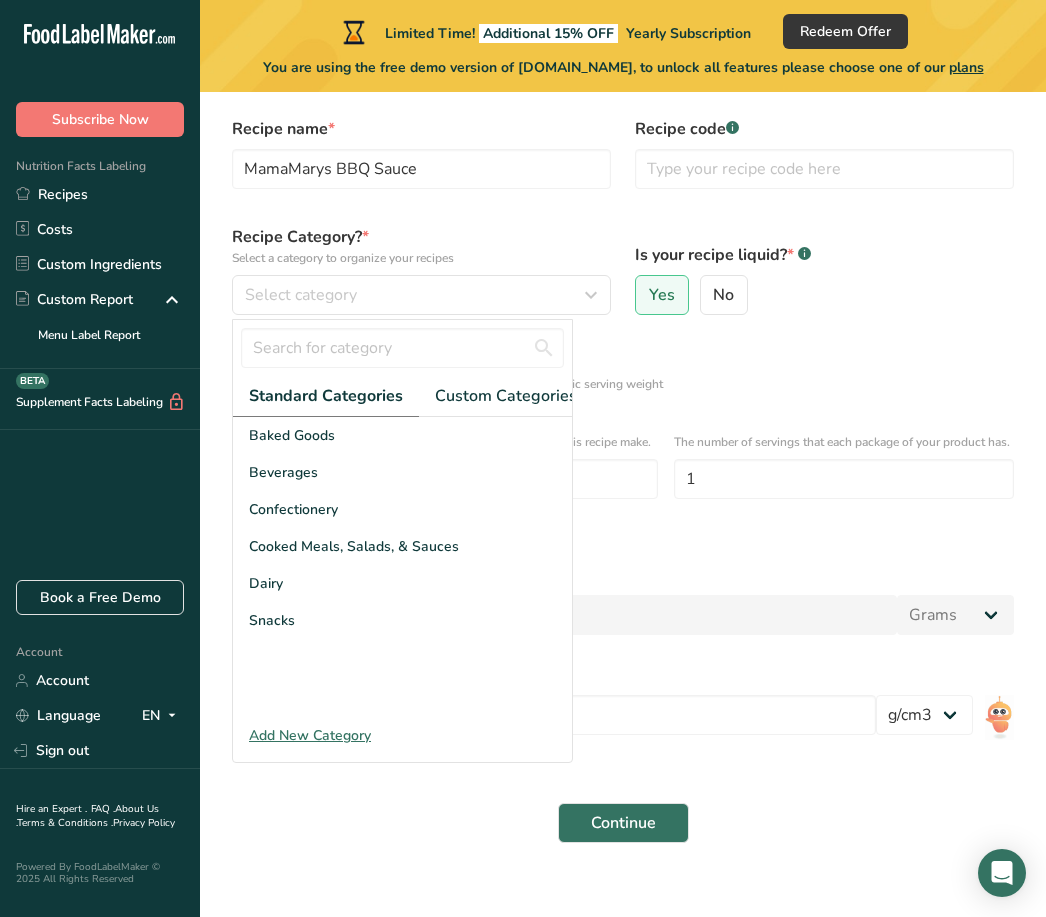 click on "Add New Category" at bounding box center (402, 735) 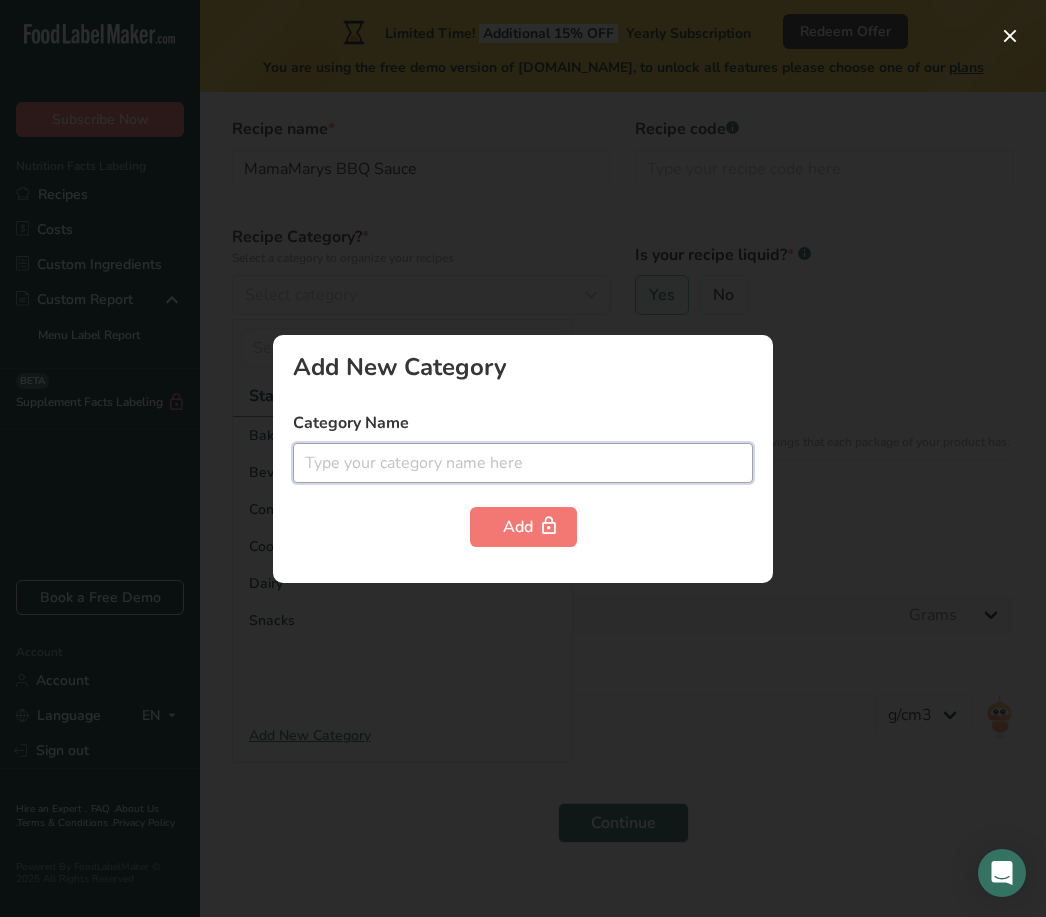 click at bounding box center (523, 463) 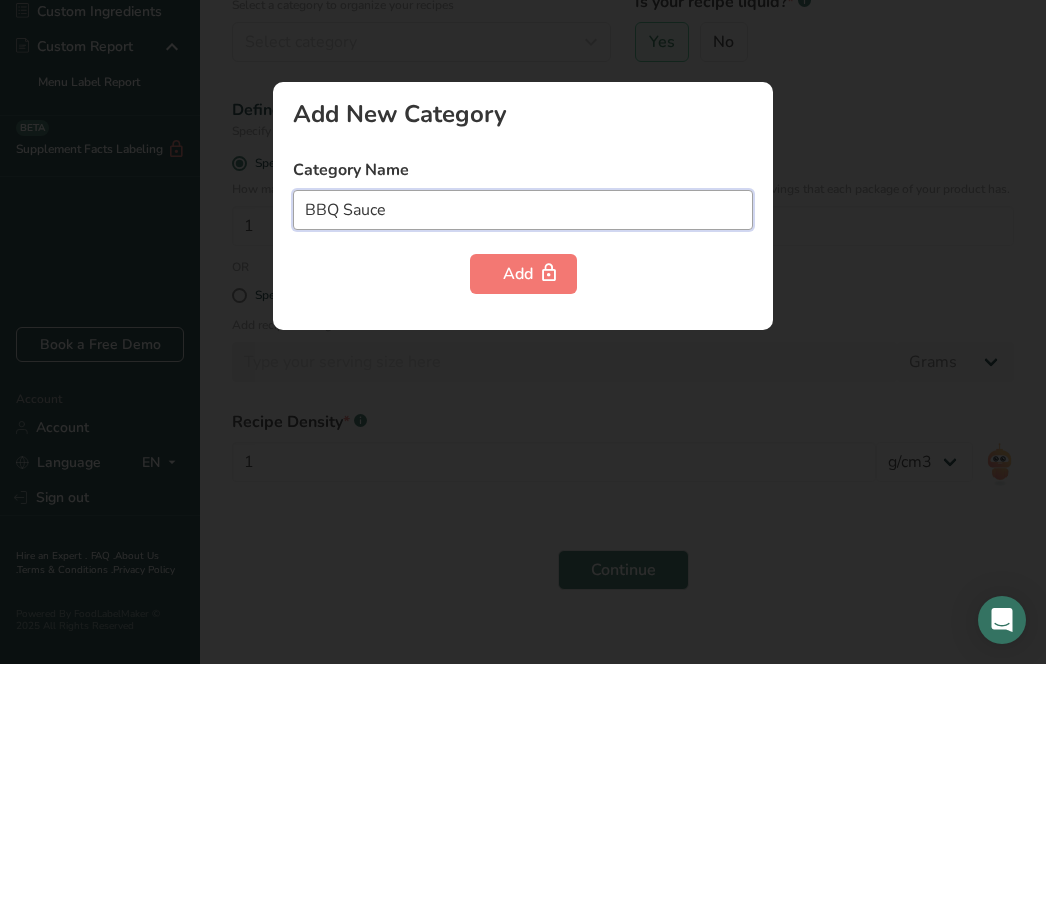 type on "BBQ Sauce" 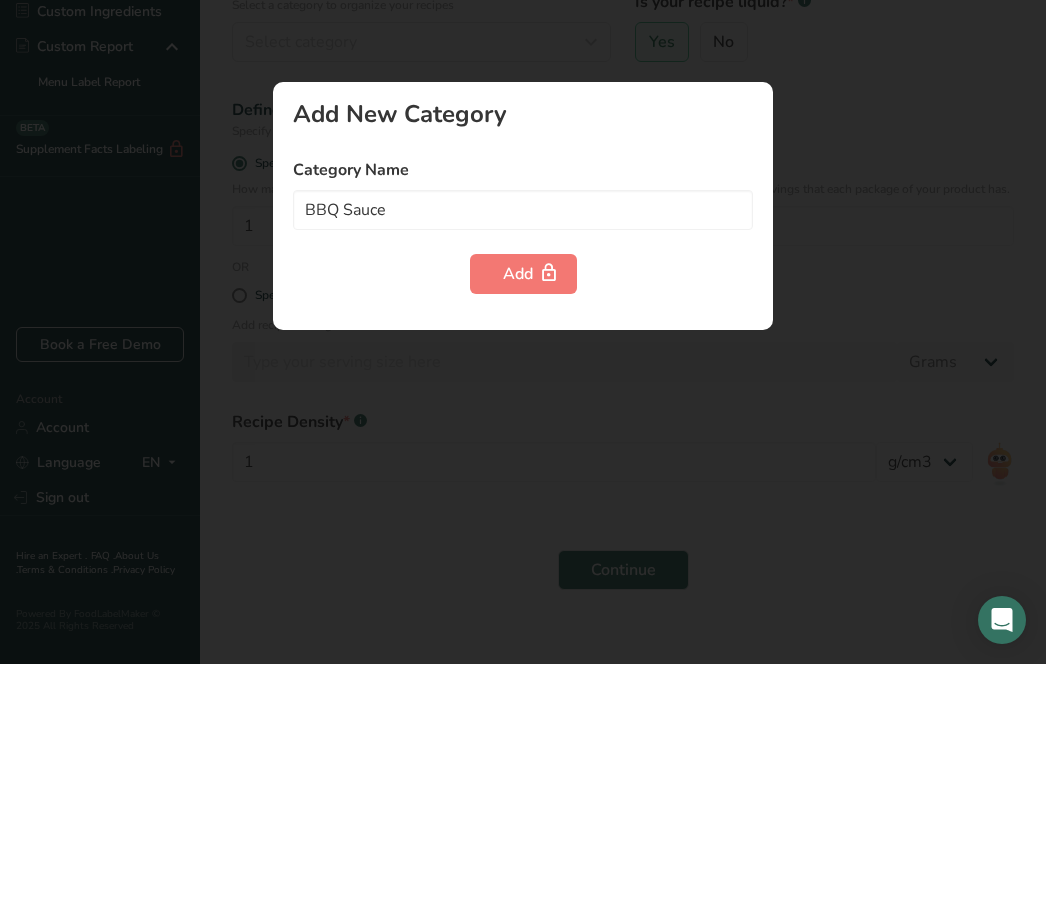 click at bounding box center (549, 526) 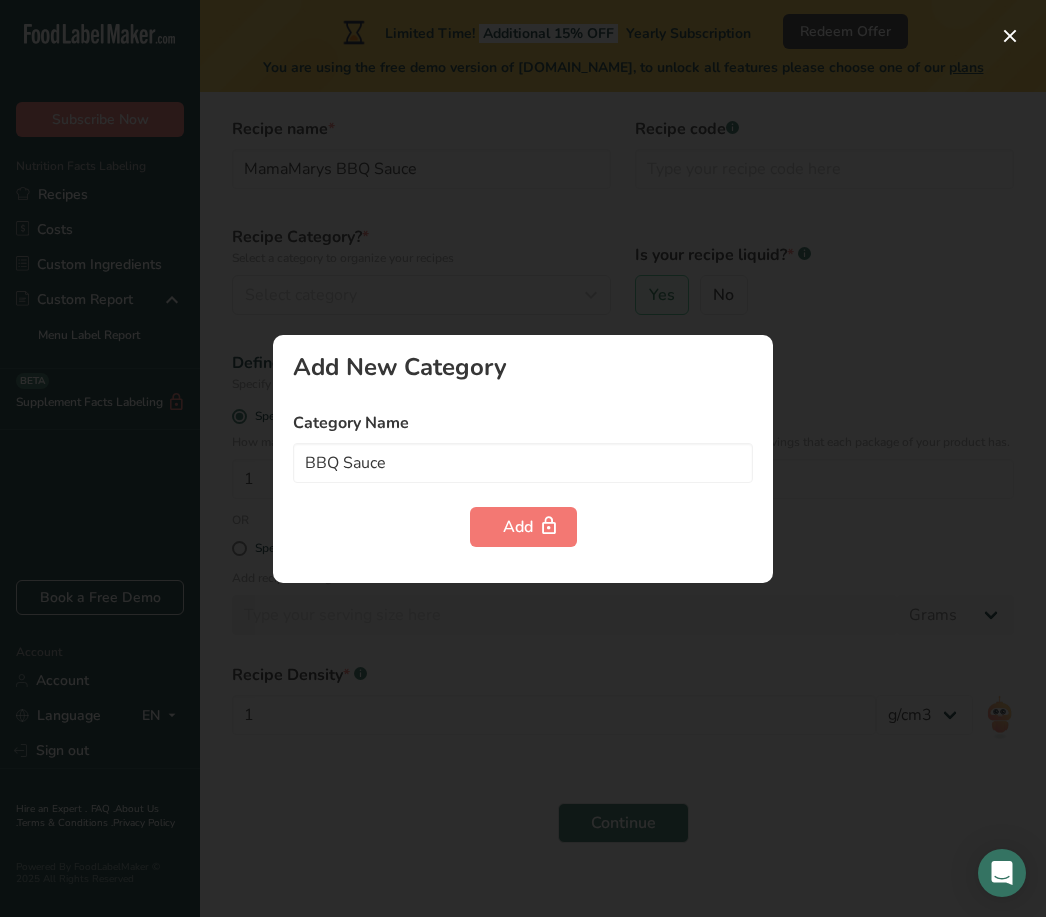 click at bounding box center [549, 526] 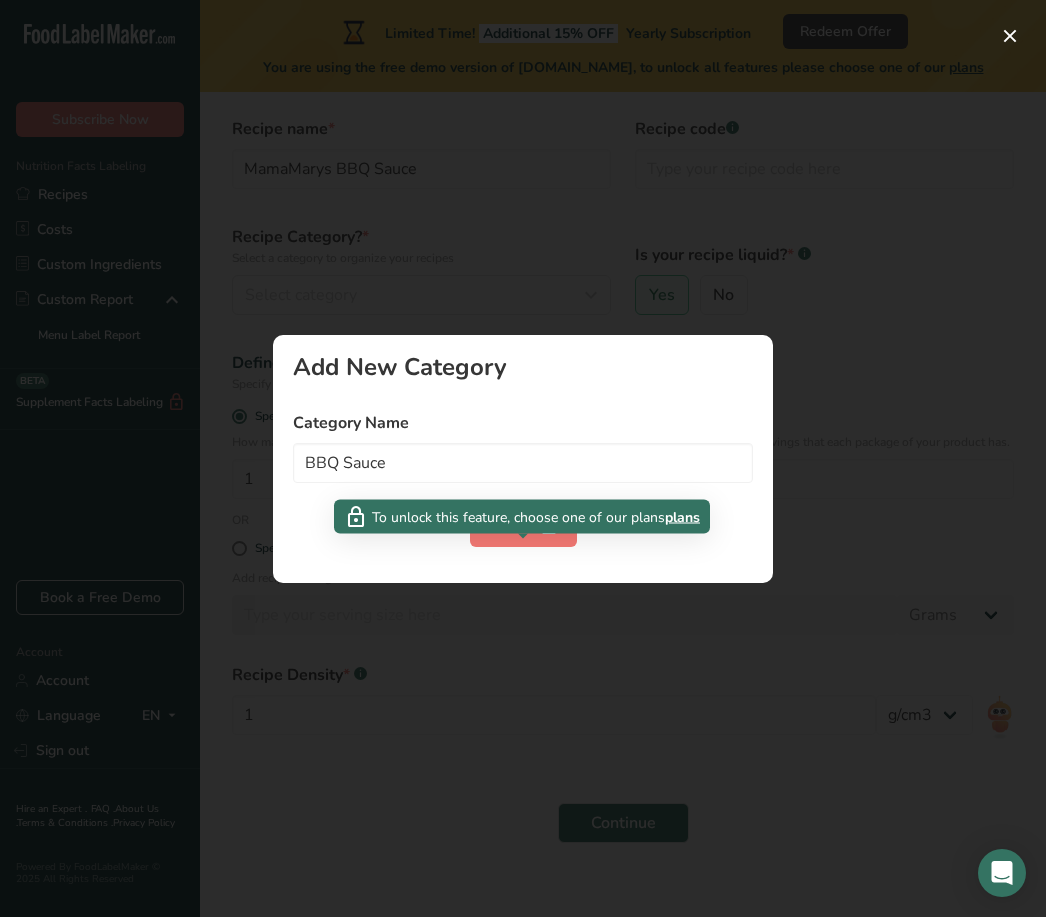 click on "plans" at bounding box center [682, 516] 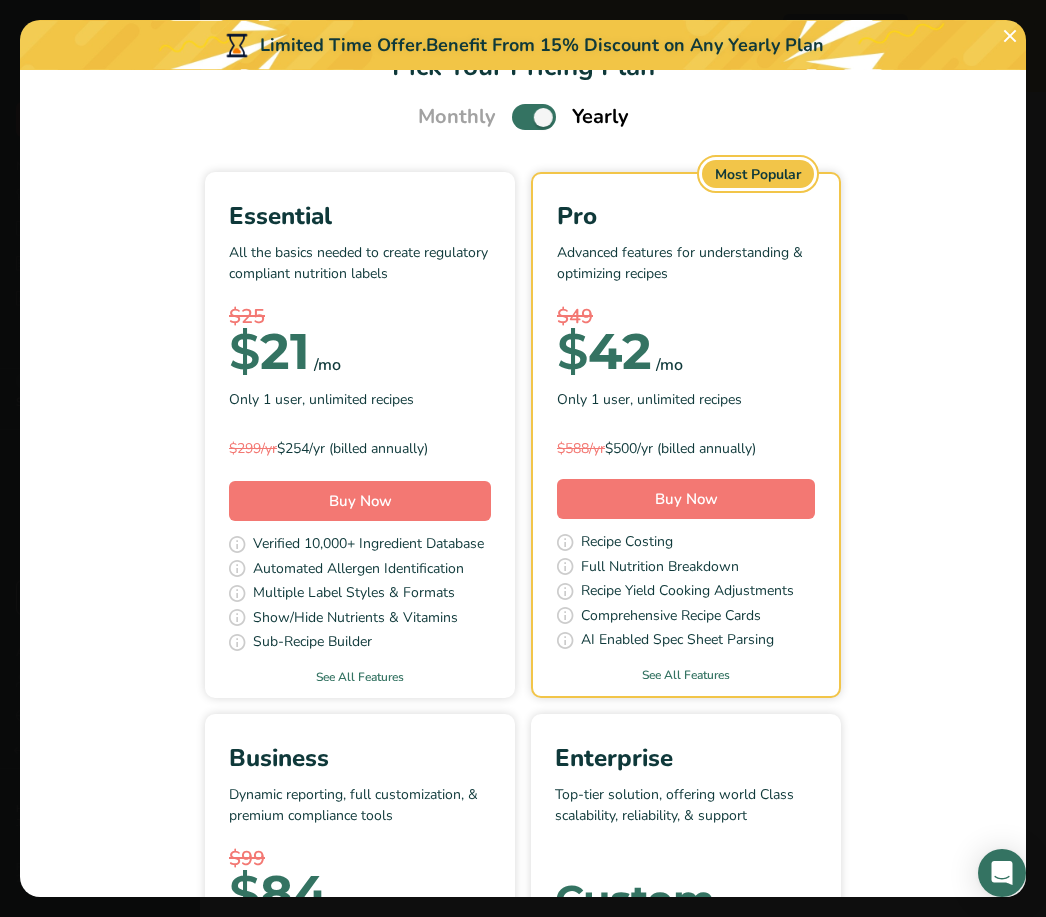 scroll, scrollTop: 54, scrollLeft: 0, axis: vertical 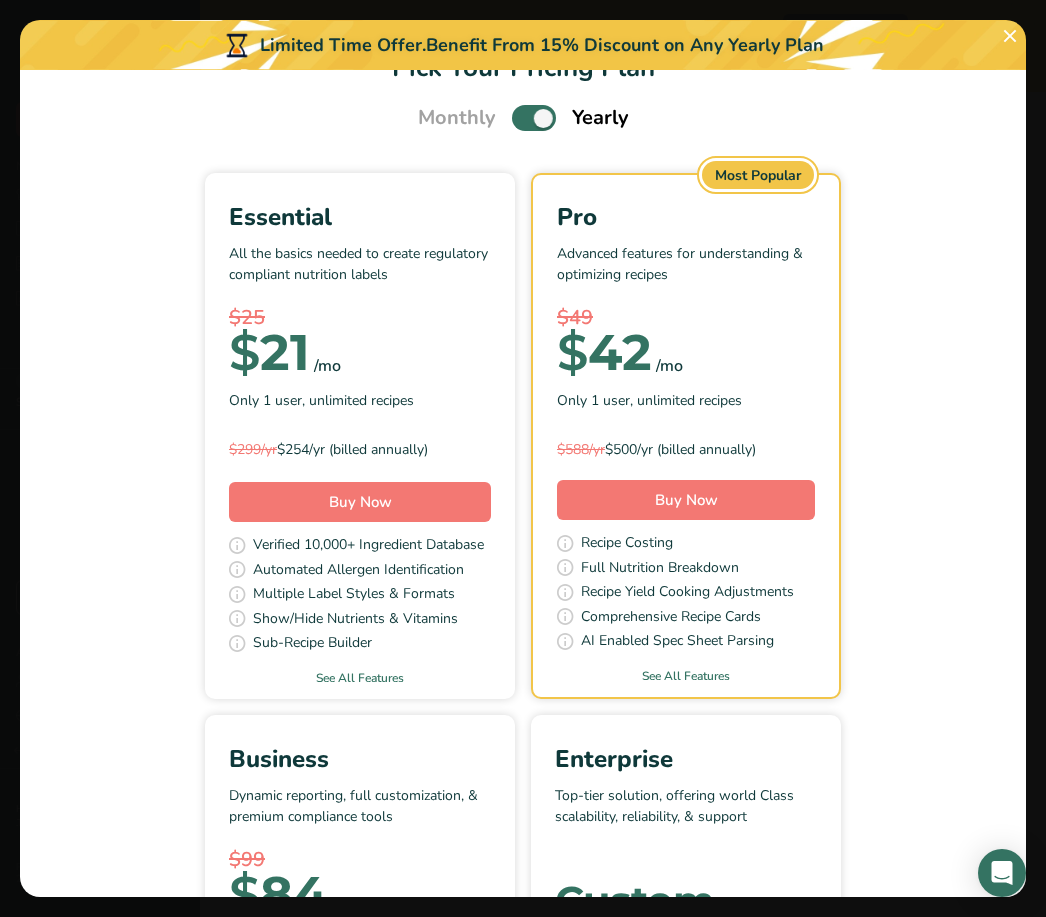 click on "Buy Now" at bounding box center [360, 502] 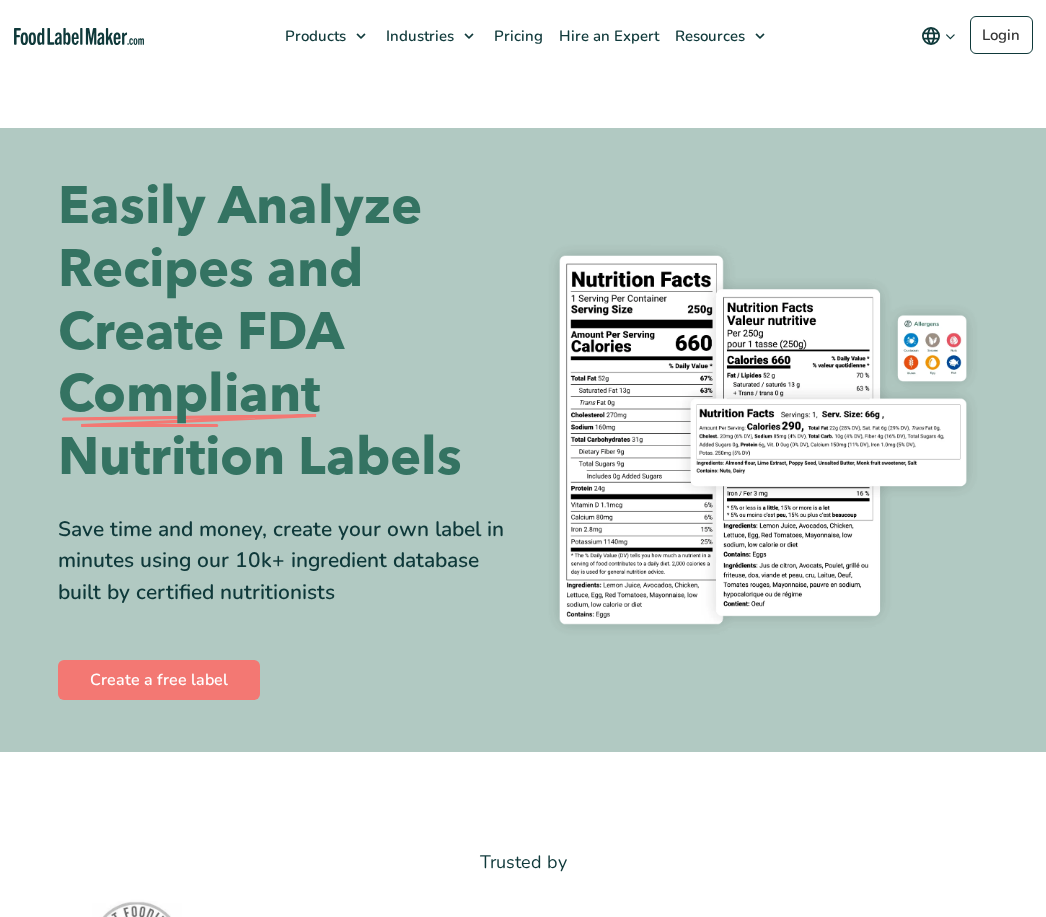 scroll, scrollTop: 0, scrollLeft: 0, axis: both 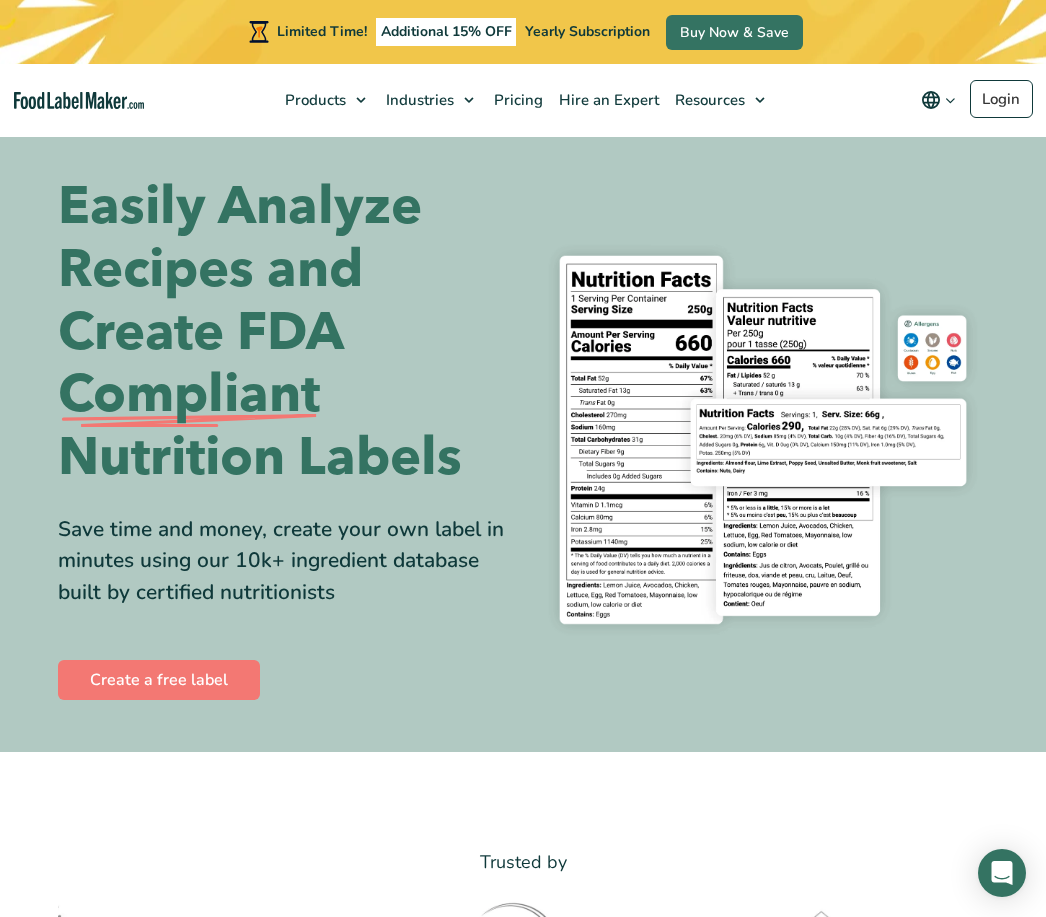 click on "Login" at bounding box center (1001, 99) 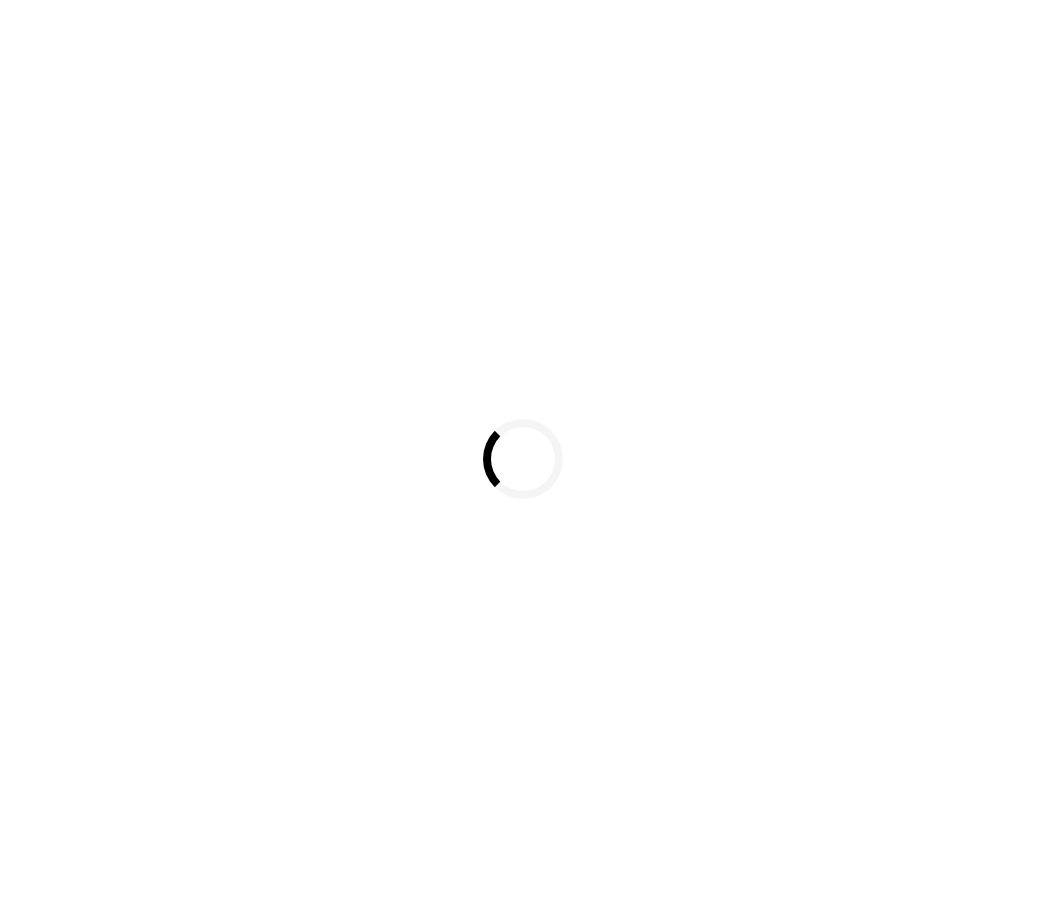 scroll, scrollTop: 0, scrollLeft: 0, axis: both 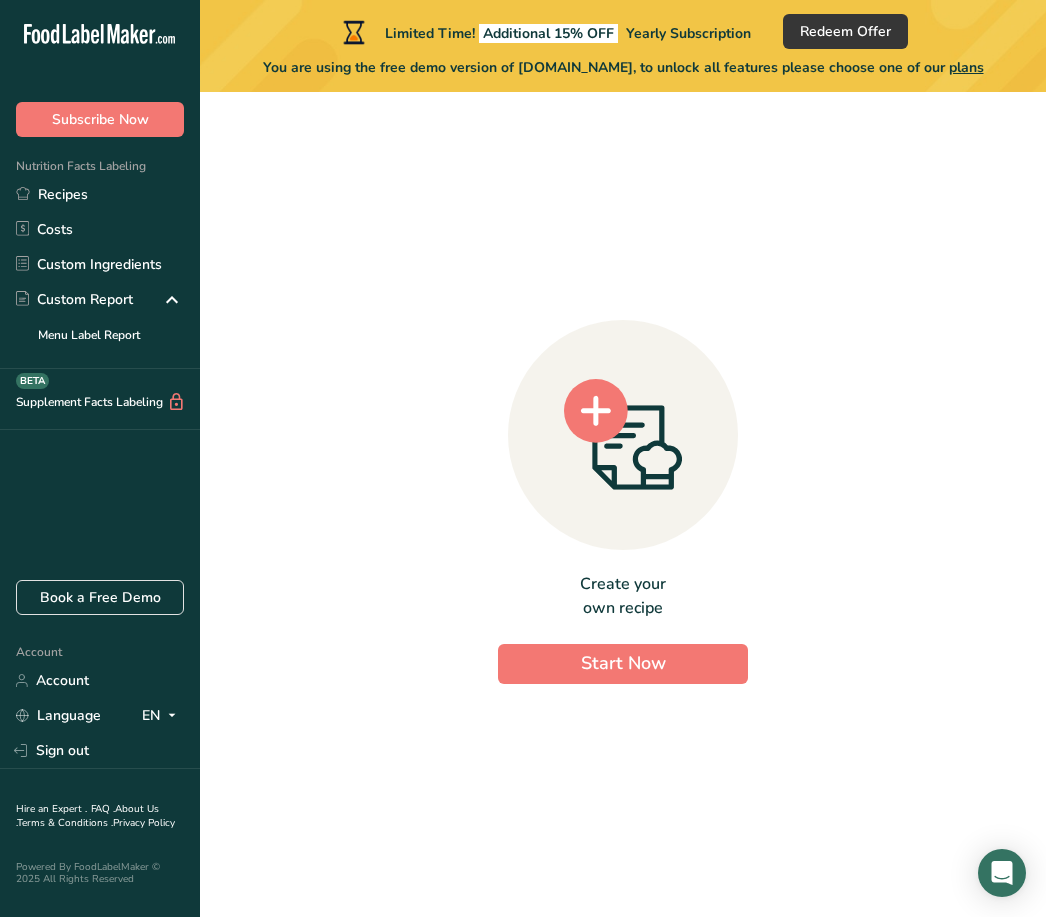 click on "Custom Report" at bounding box center [74, 299] 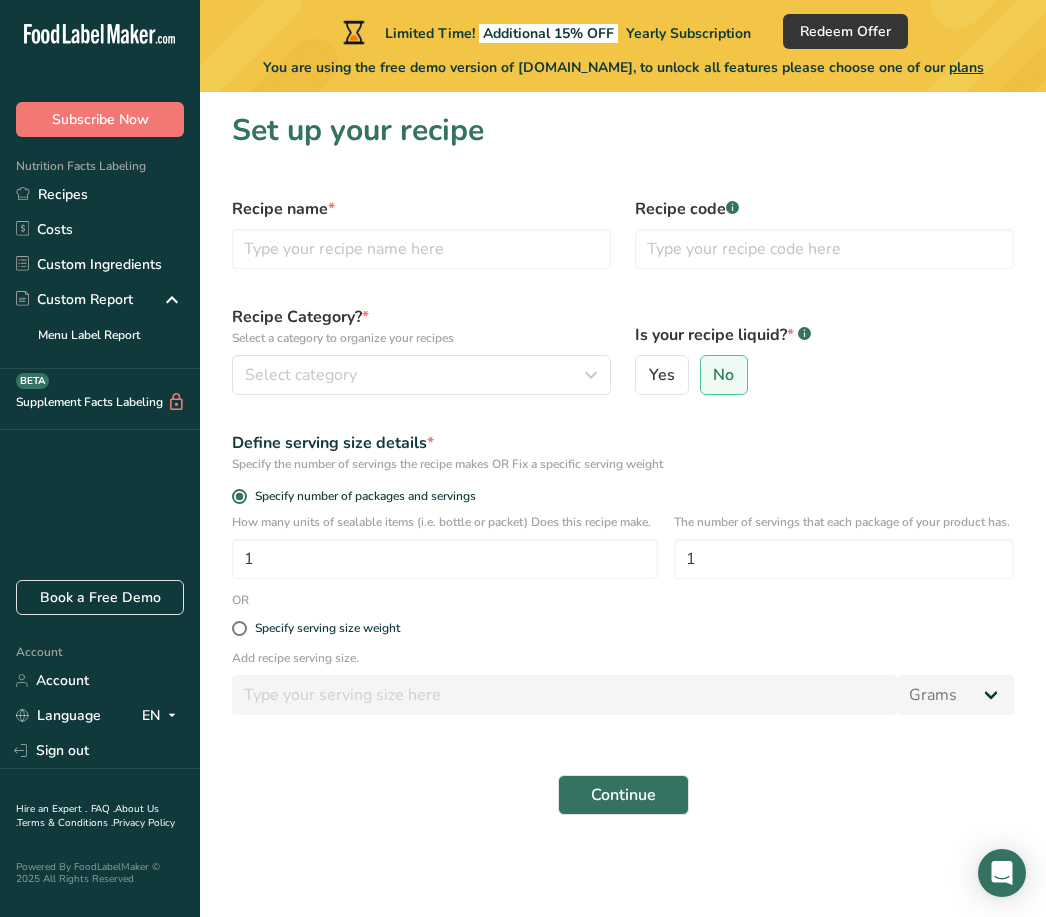 click 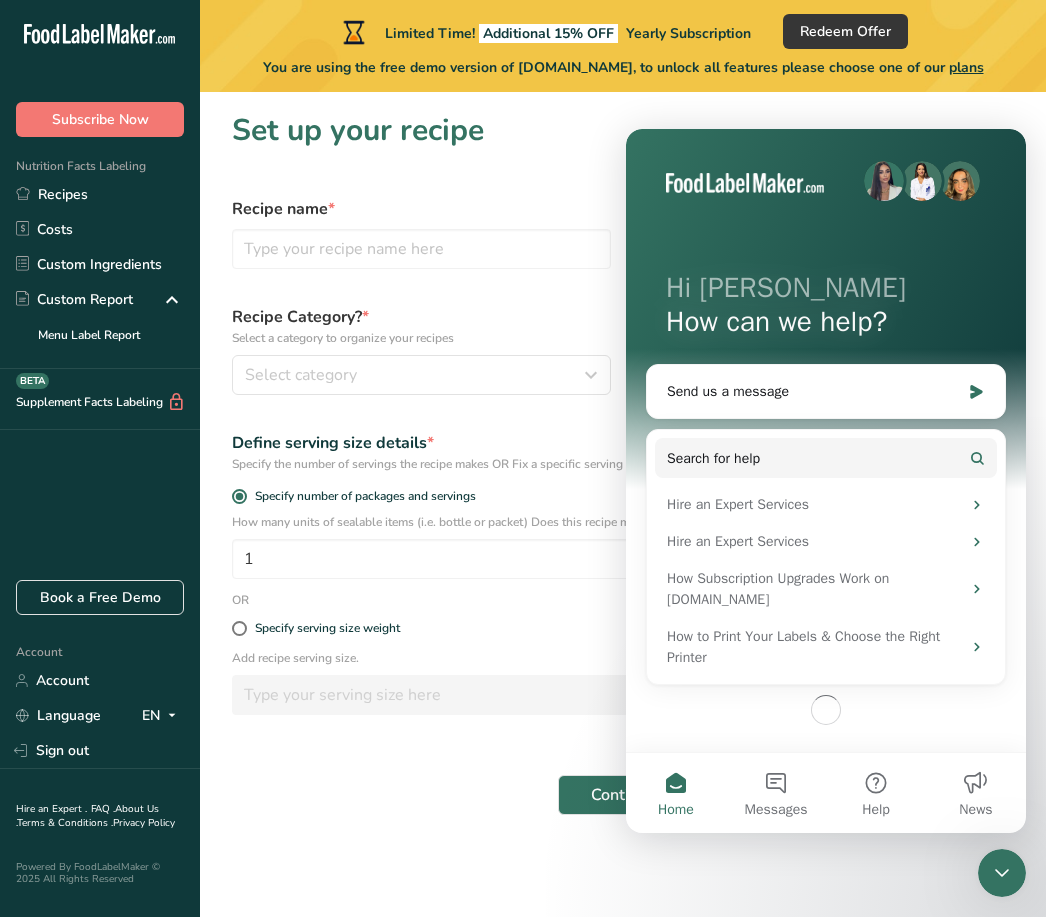scroll, scrollTop: 0, scrollLeft: 0, axis: both 